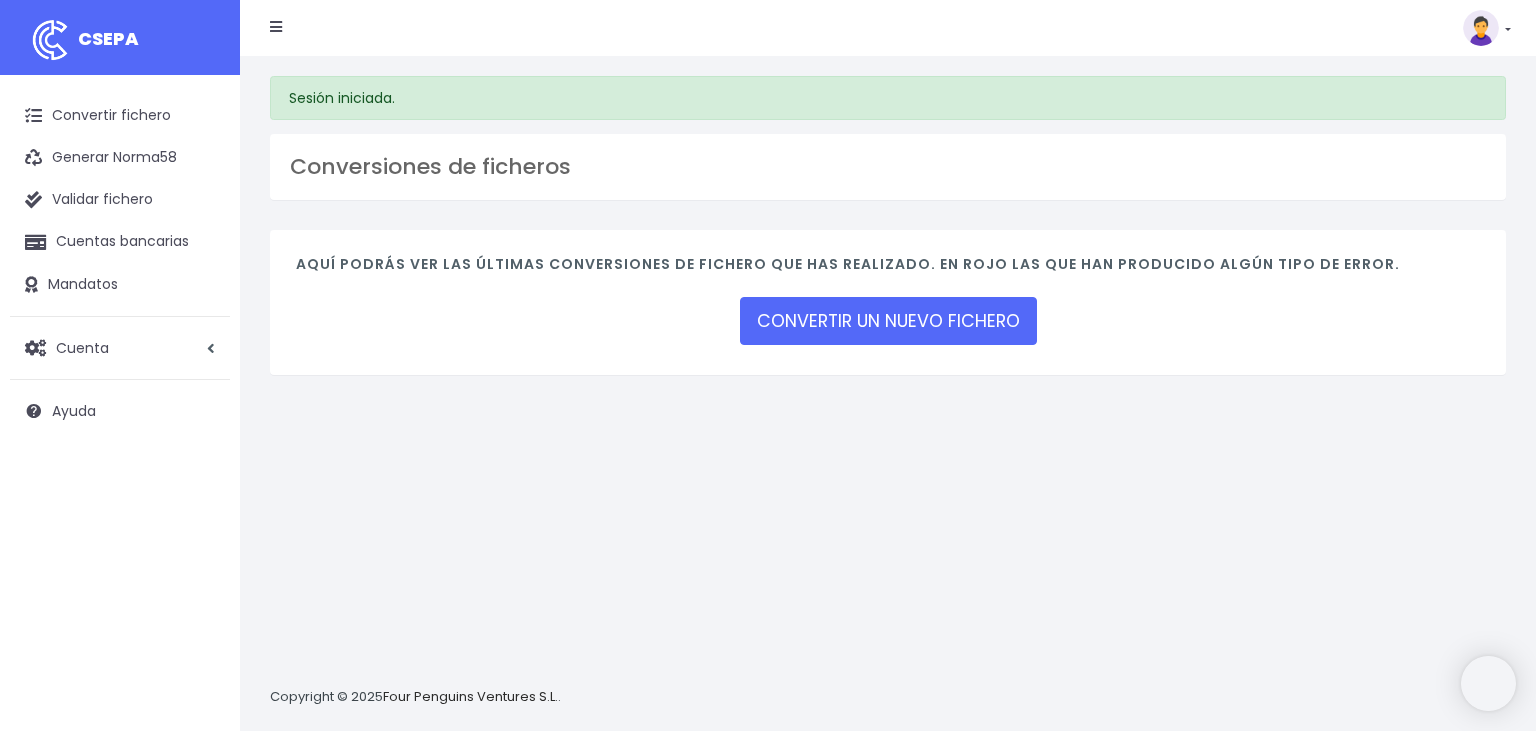 scroll, scrollTop: 0, scrollLeft: 0, axis: both 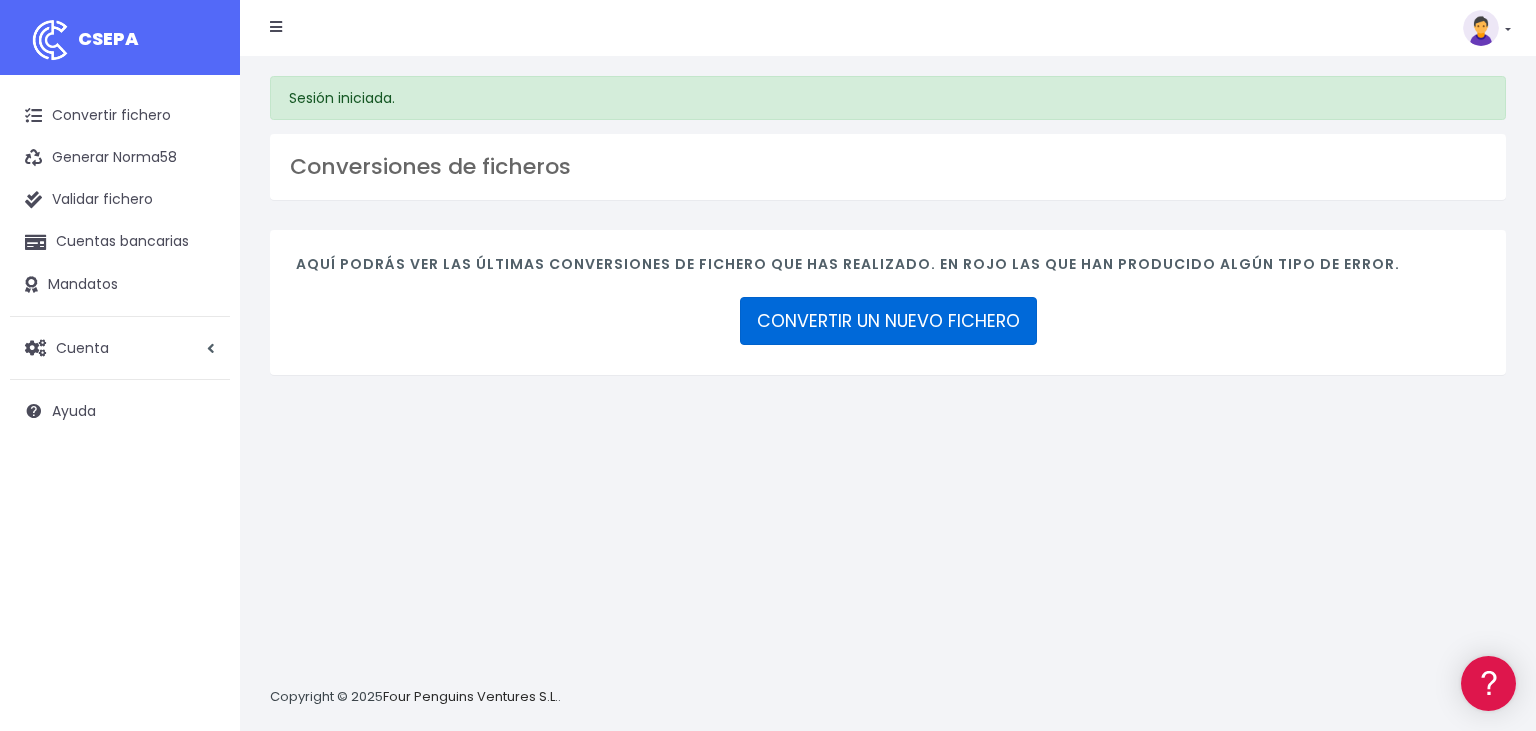 click on "CONVERTIR UN NUEVO FICHERO" at bounding box center [888, 321] 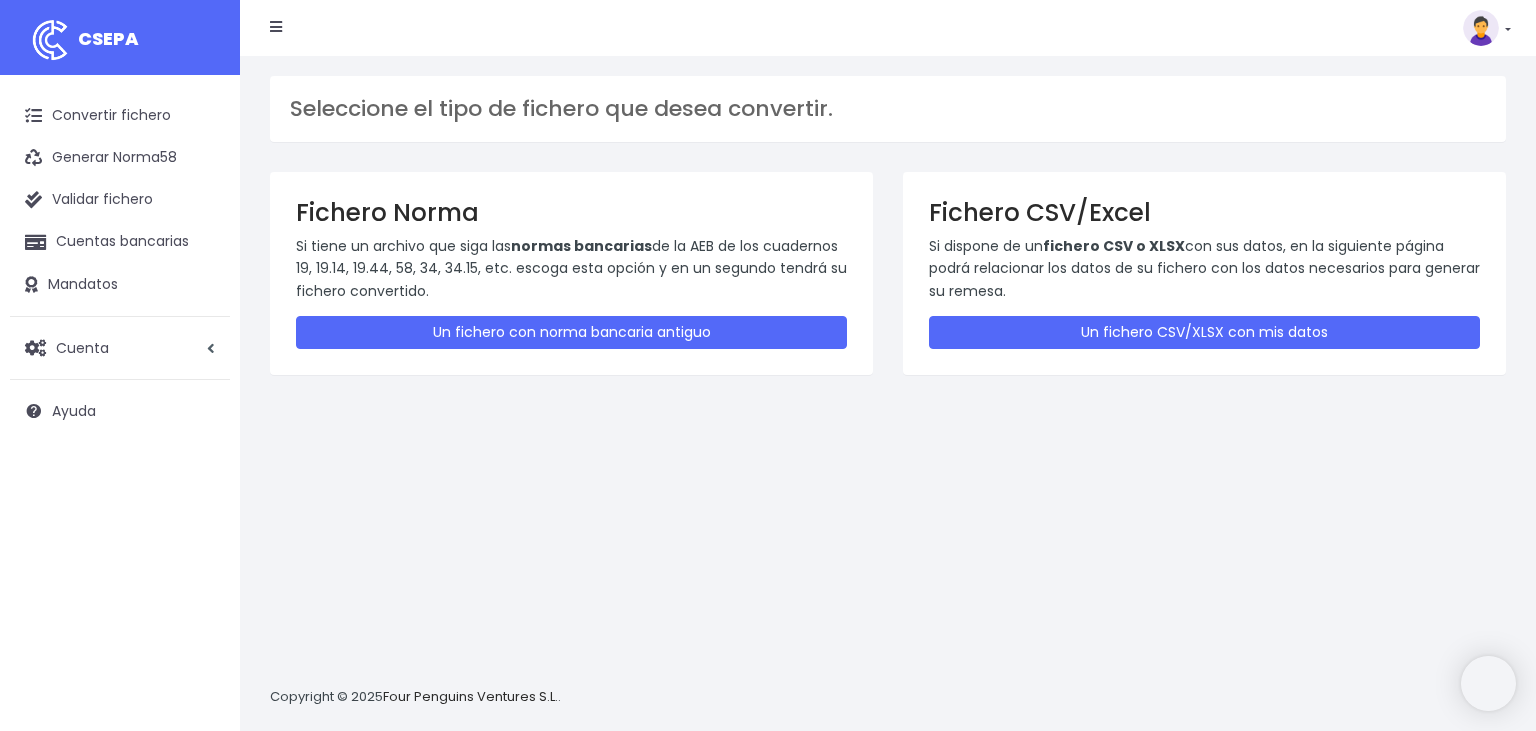 scroll, scrollTop: 0, scrollLeft: 0, axis: both 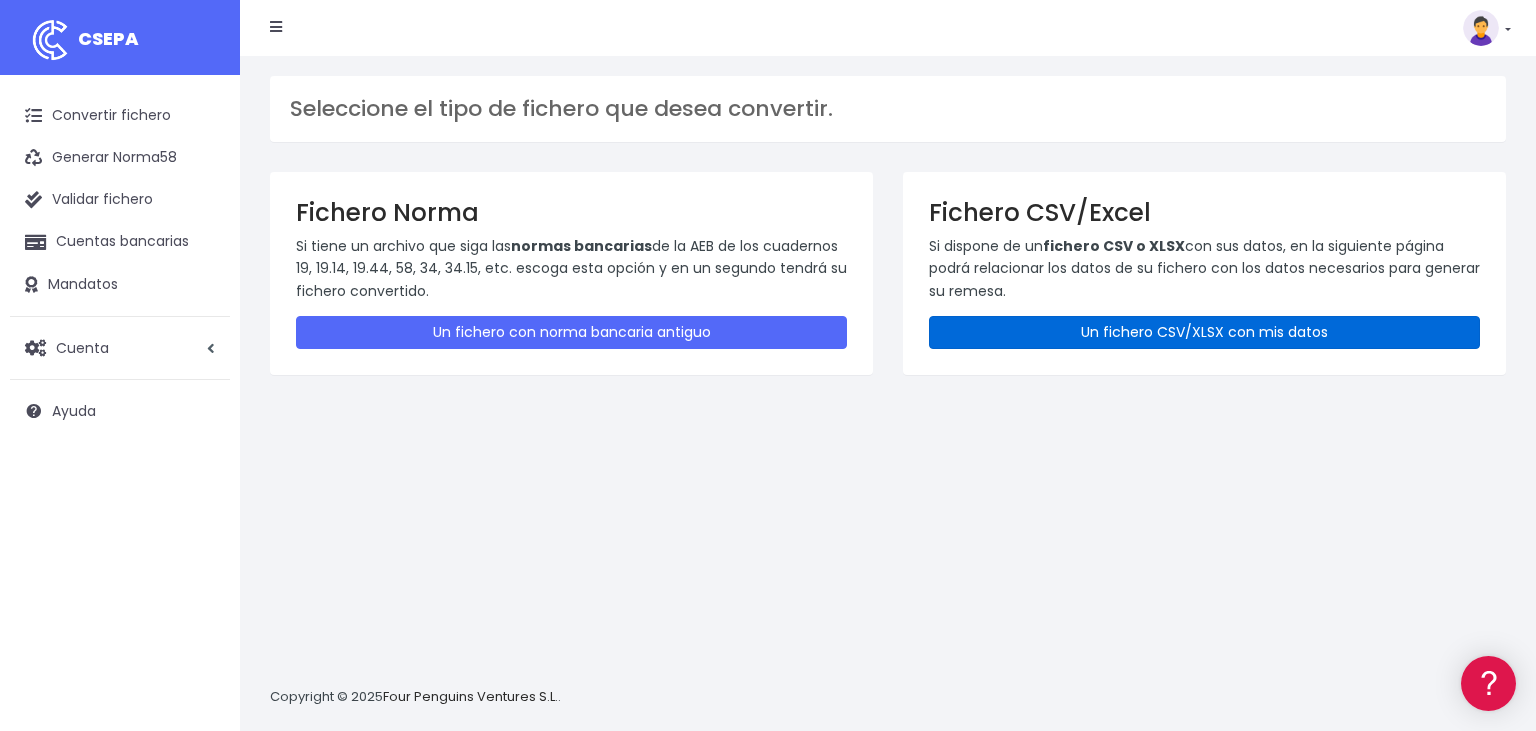 click on "Un fichero CSV/XLSX con mis datos" at bounding box center [1204, 332] 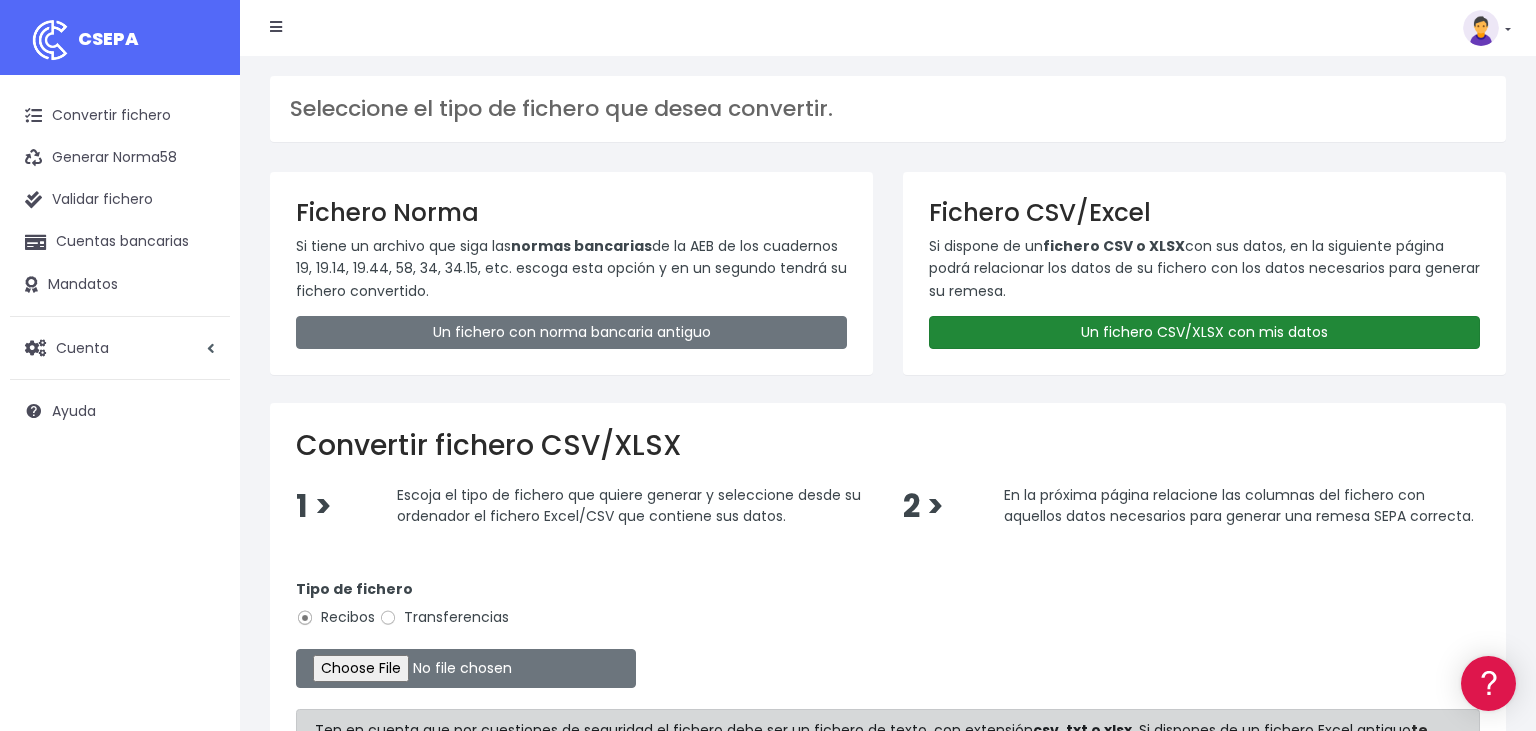 scroll, scrollTop: 0, scrollLeft: 0, axis: both 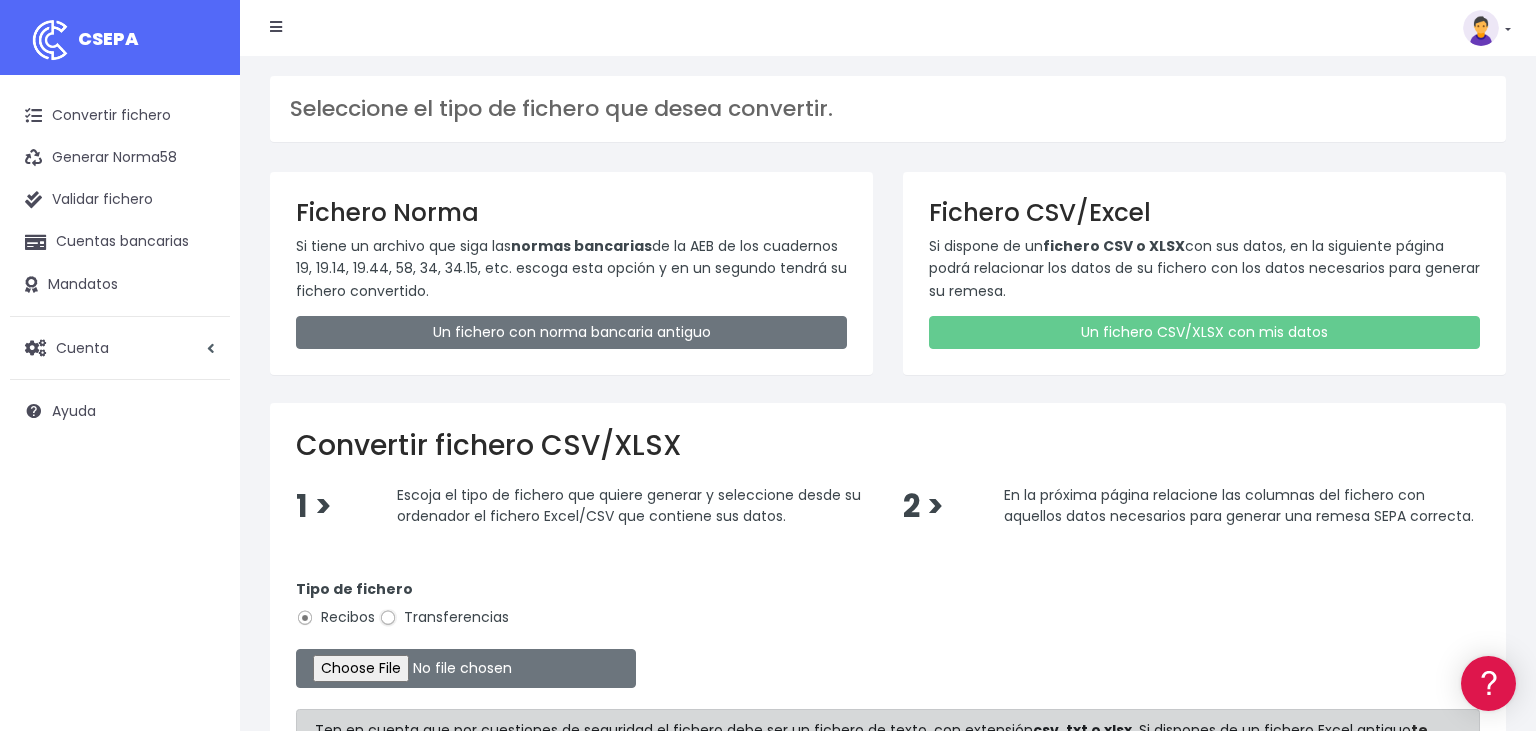 click on "Transferencias" at bounding box center [388, 618] 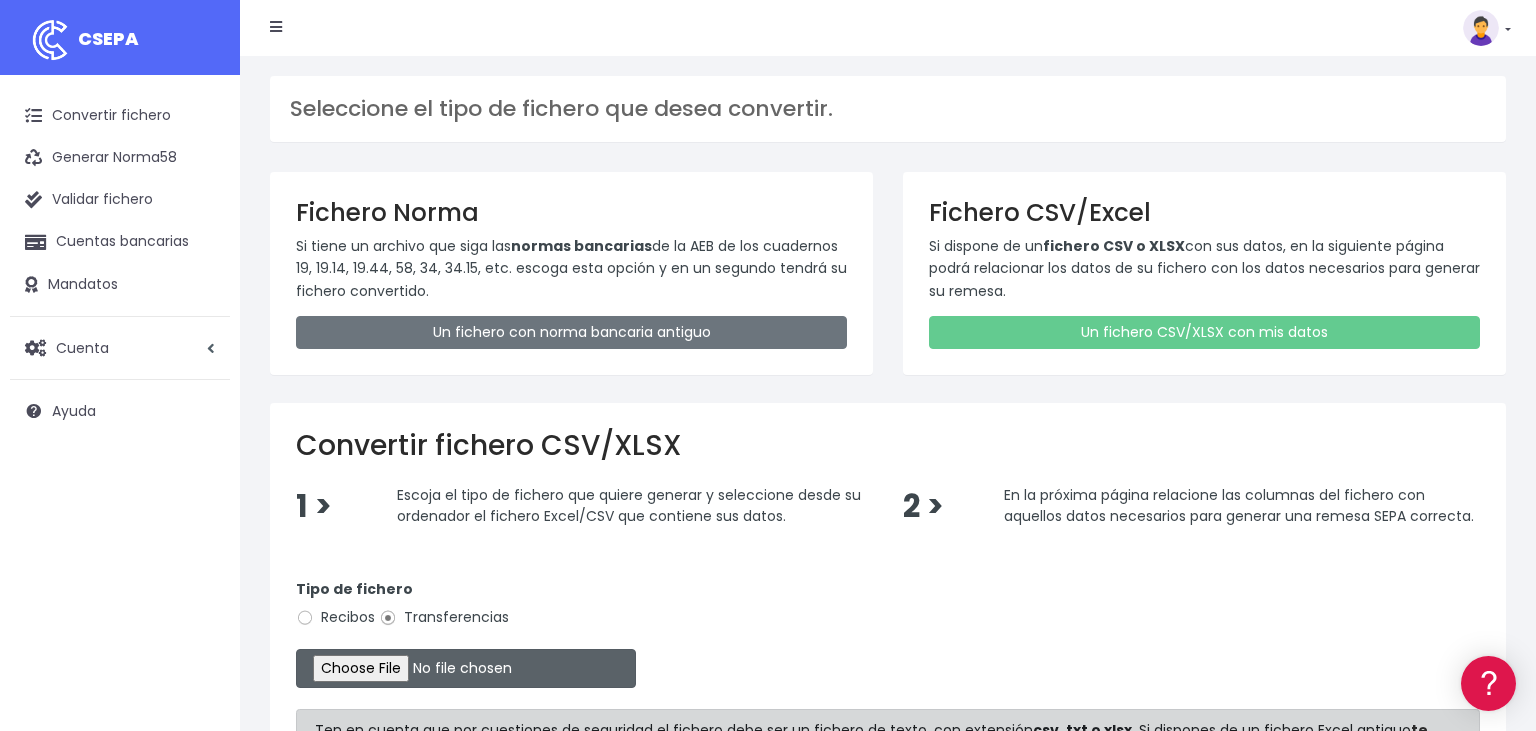 click at bounding box center (466, 668) 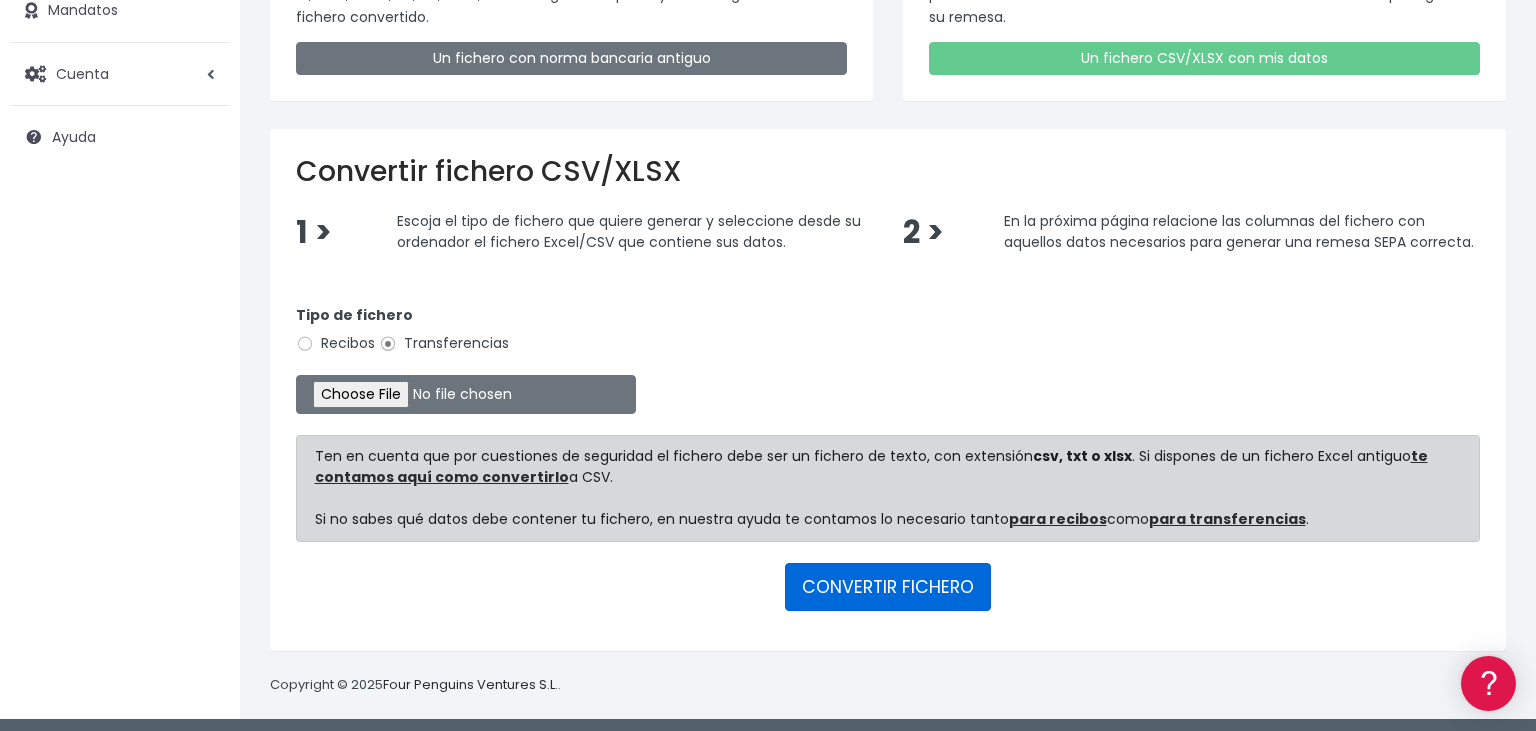 click on "CONVERTIR FICHERO" at bounding box center [888, 587] 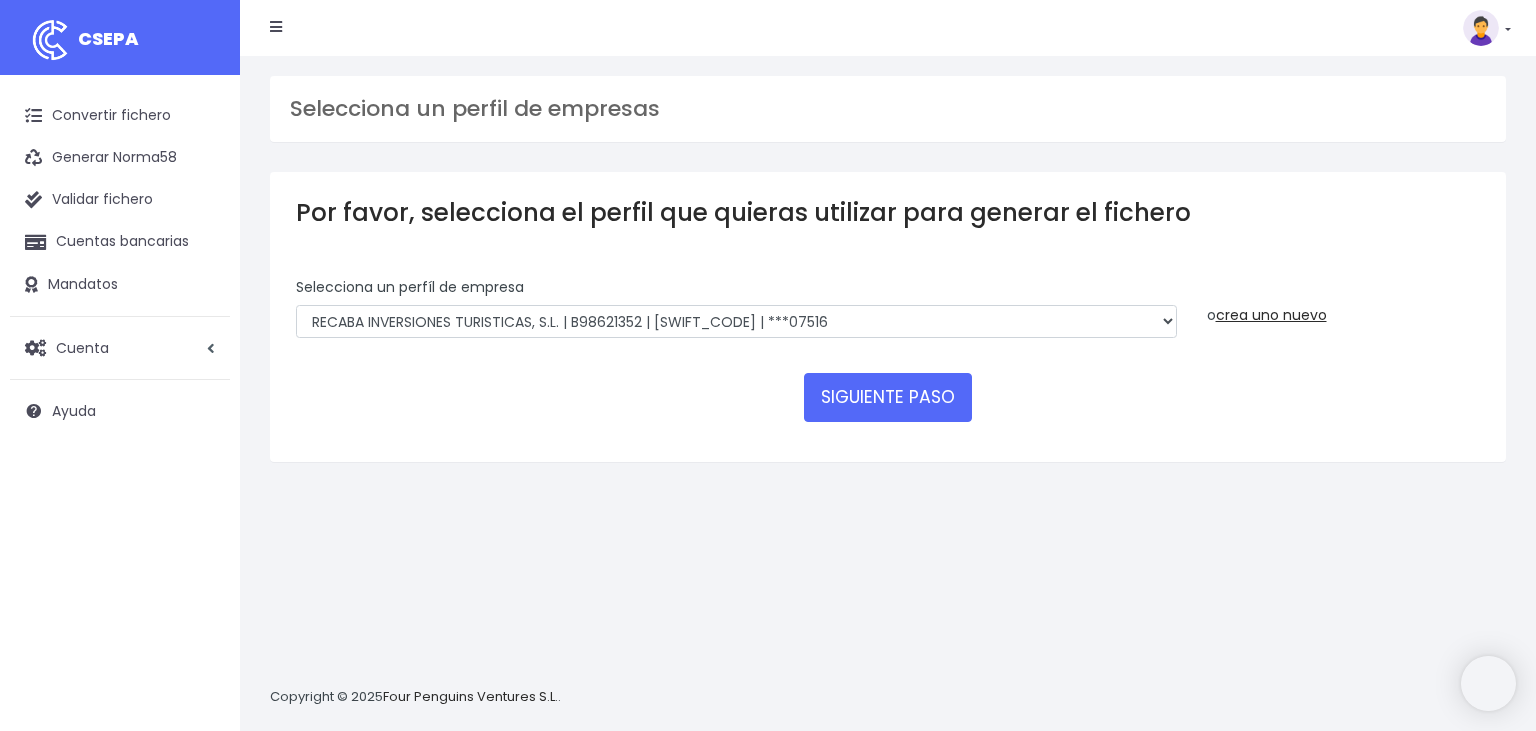 scroll, scrollTop: 0, scrollLeft: 0, axis: both 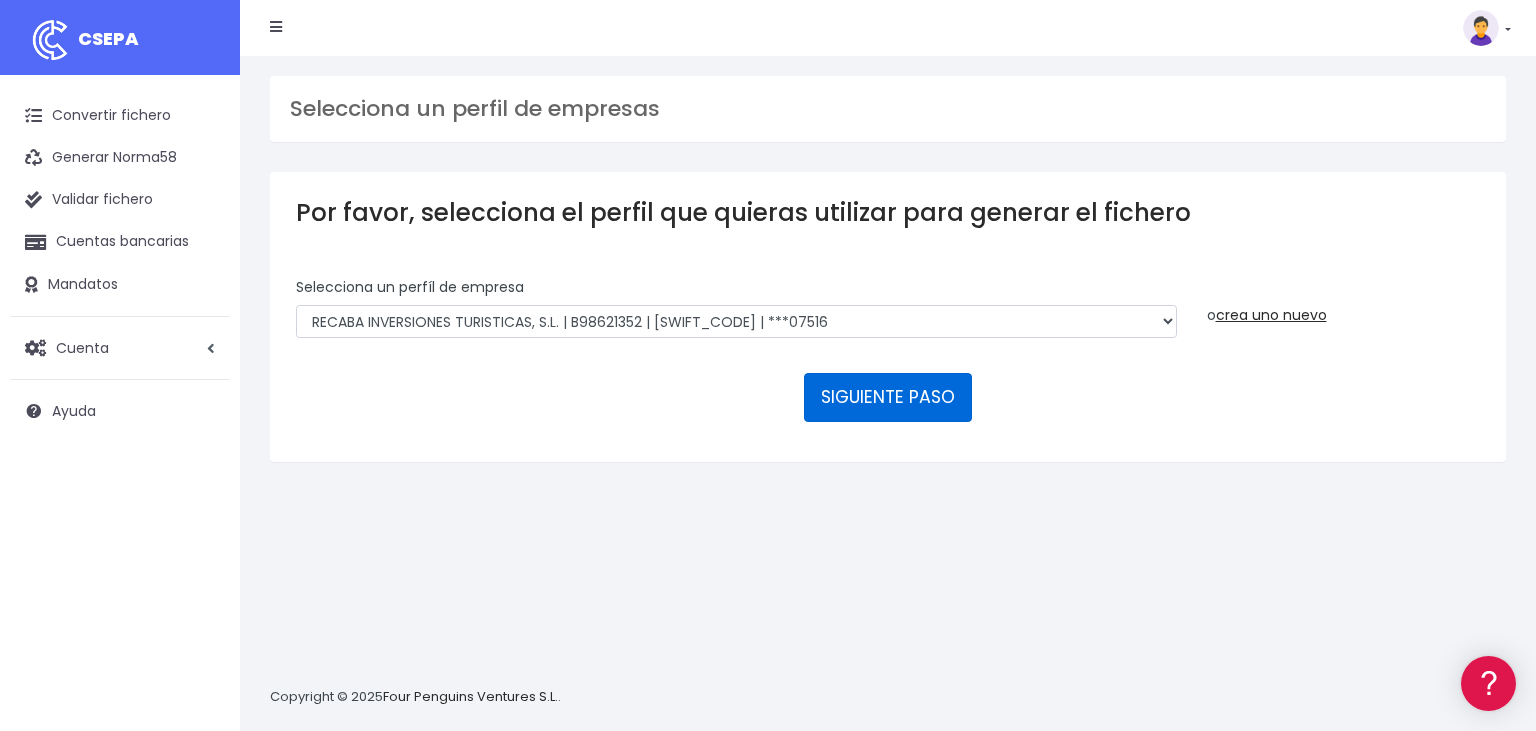 click on "SIGUIENTE PASO" at bounding box center [888, 397] 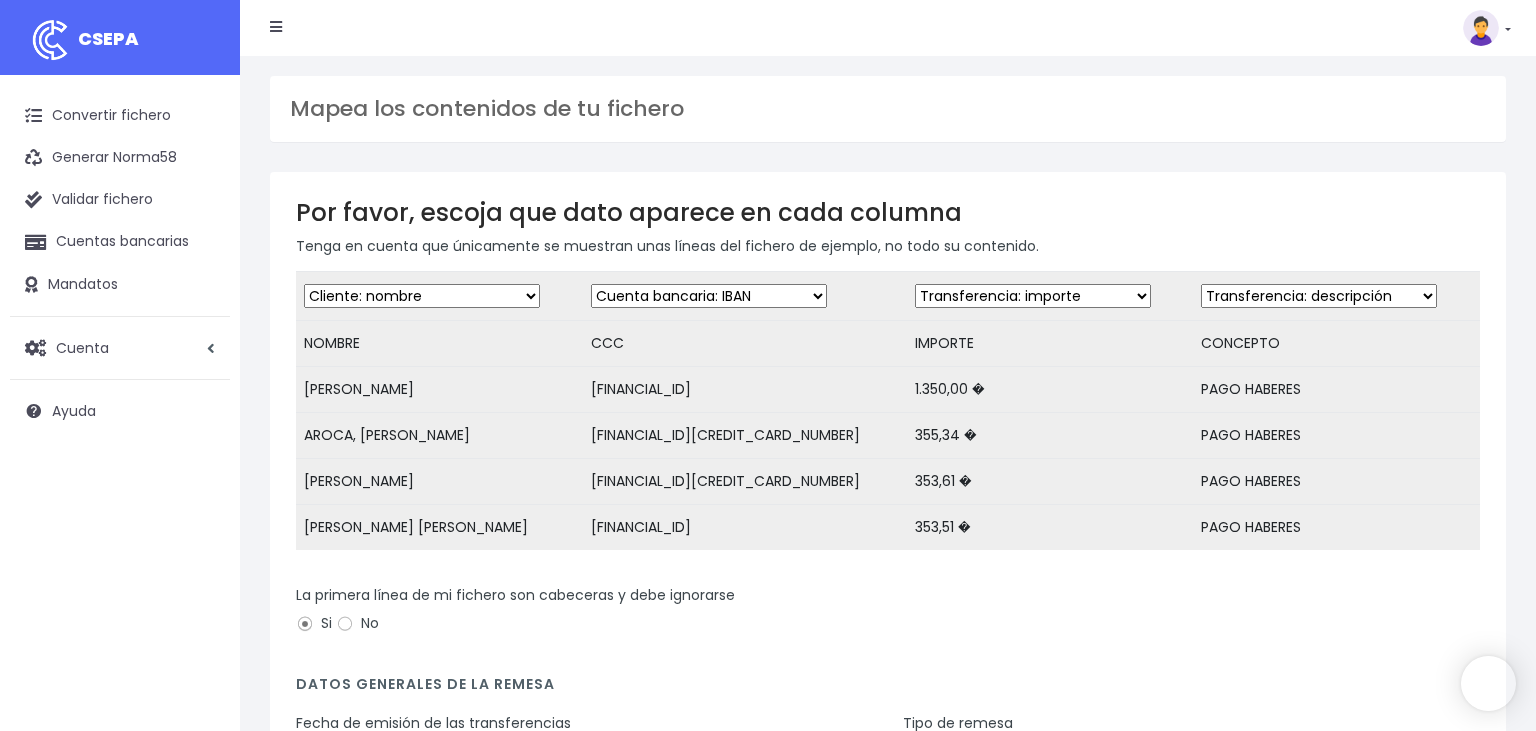 scroll, scrollTop: 0, scrollLeft: 0, axis: both 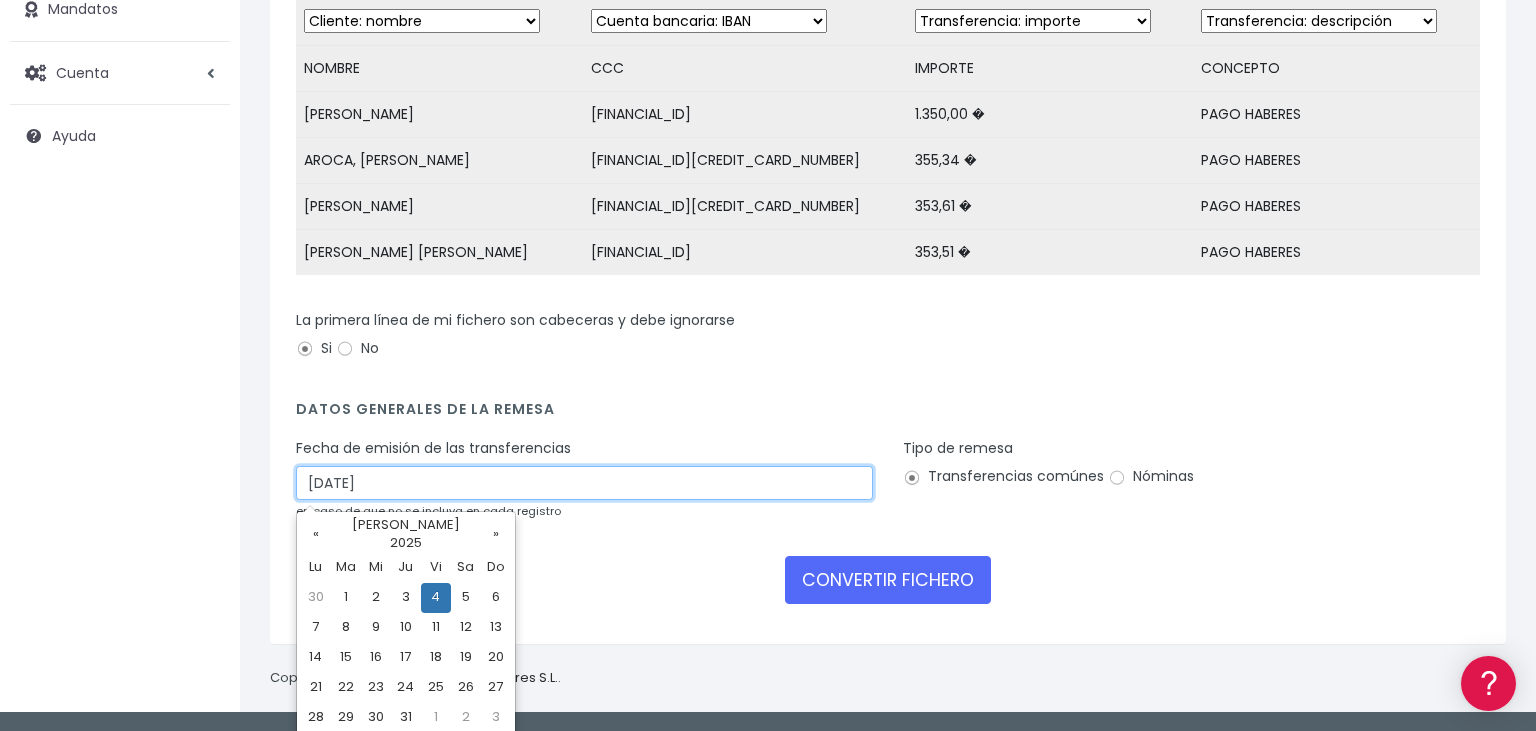 click on "04/07/2025" at bounding box center [584, 483] 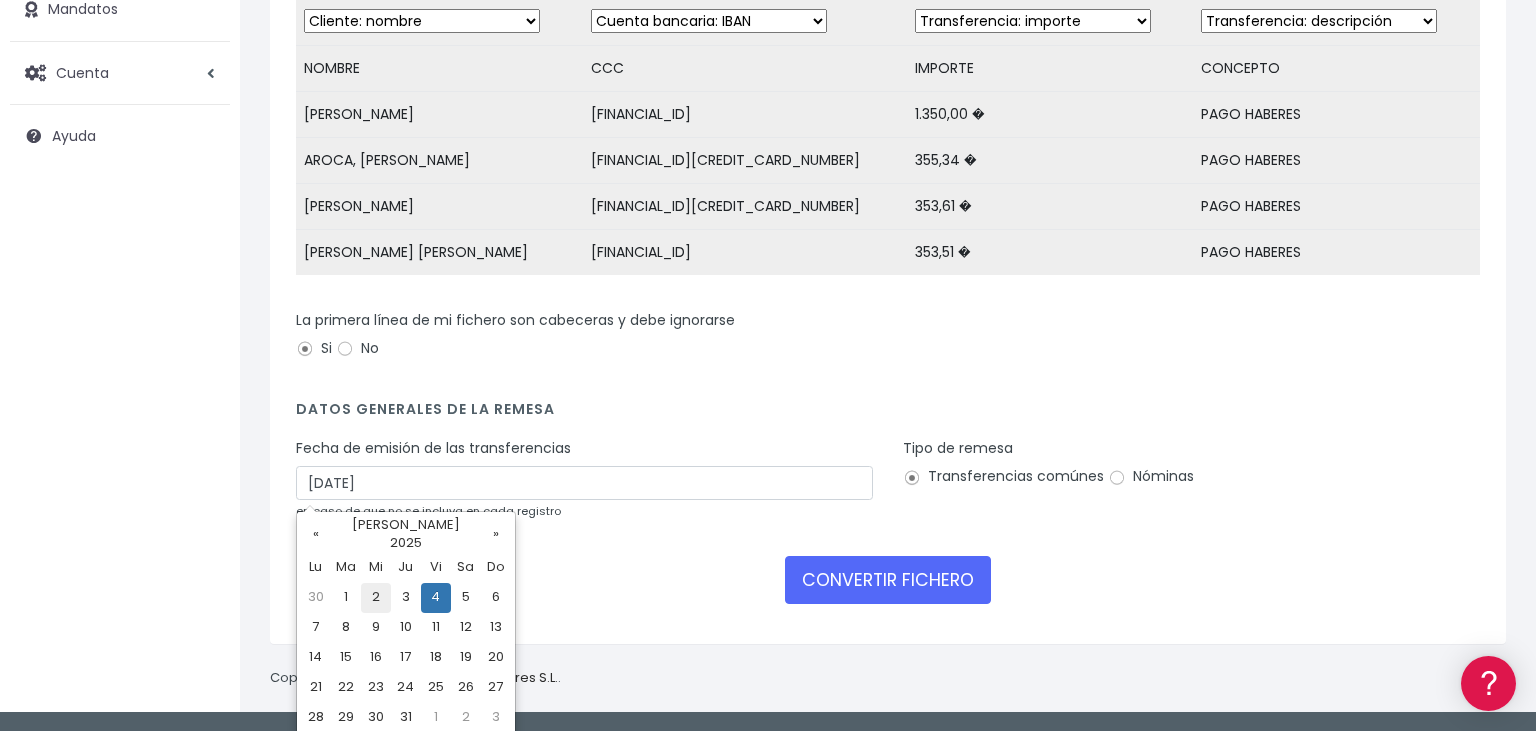 drag, startPoint x: 369, startPoint y: 589, endPoint x: 382, endPoint y: 587, distance: 13.152946 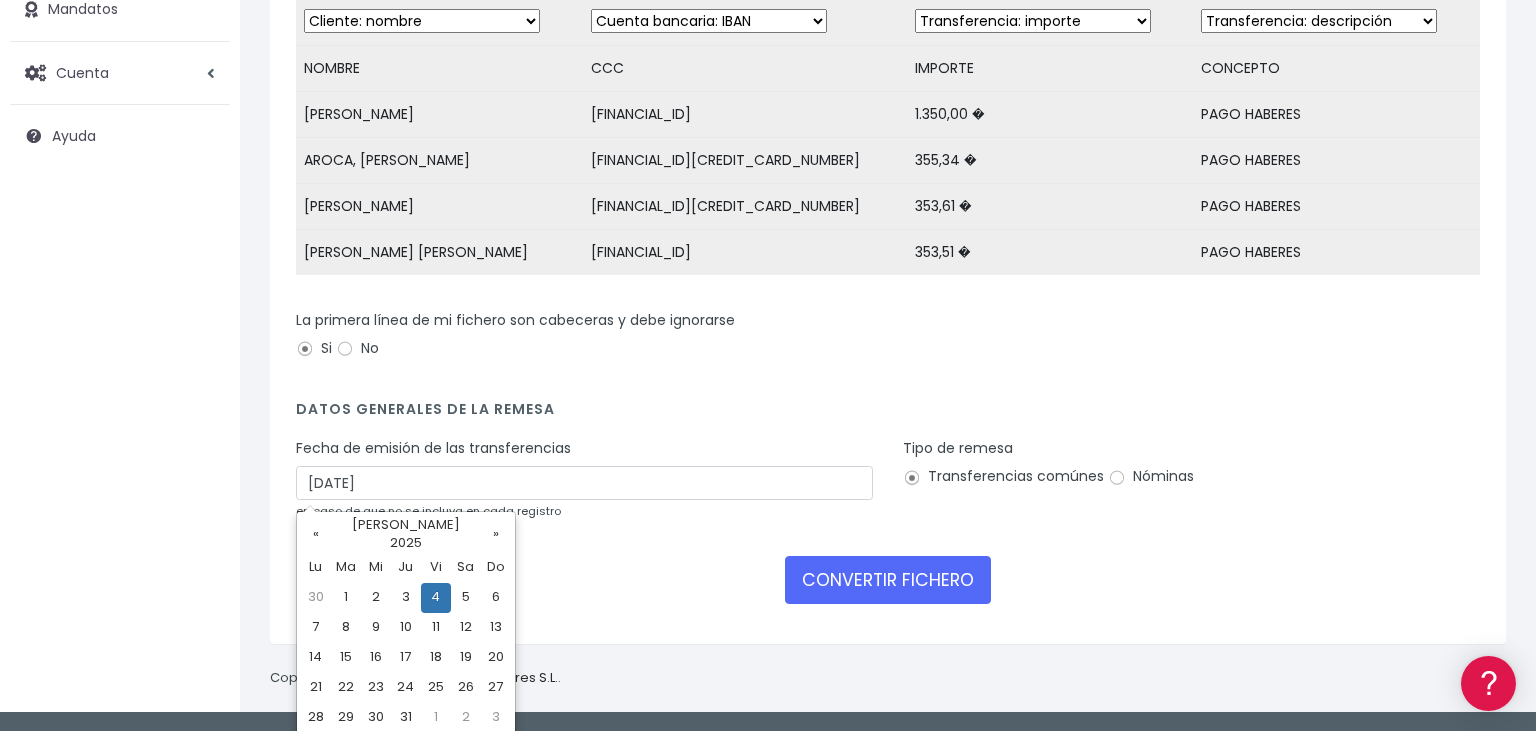 type on "02/07/2025" 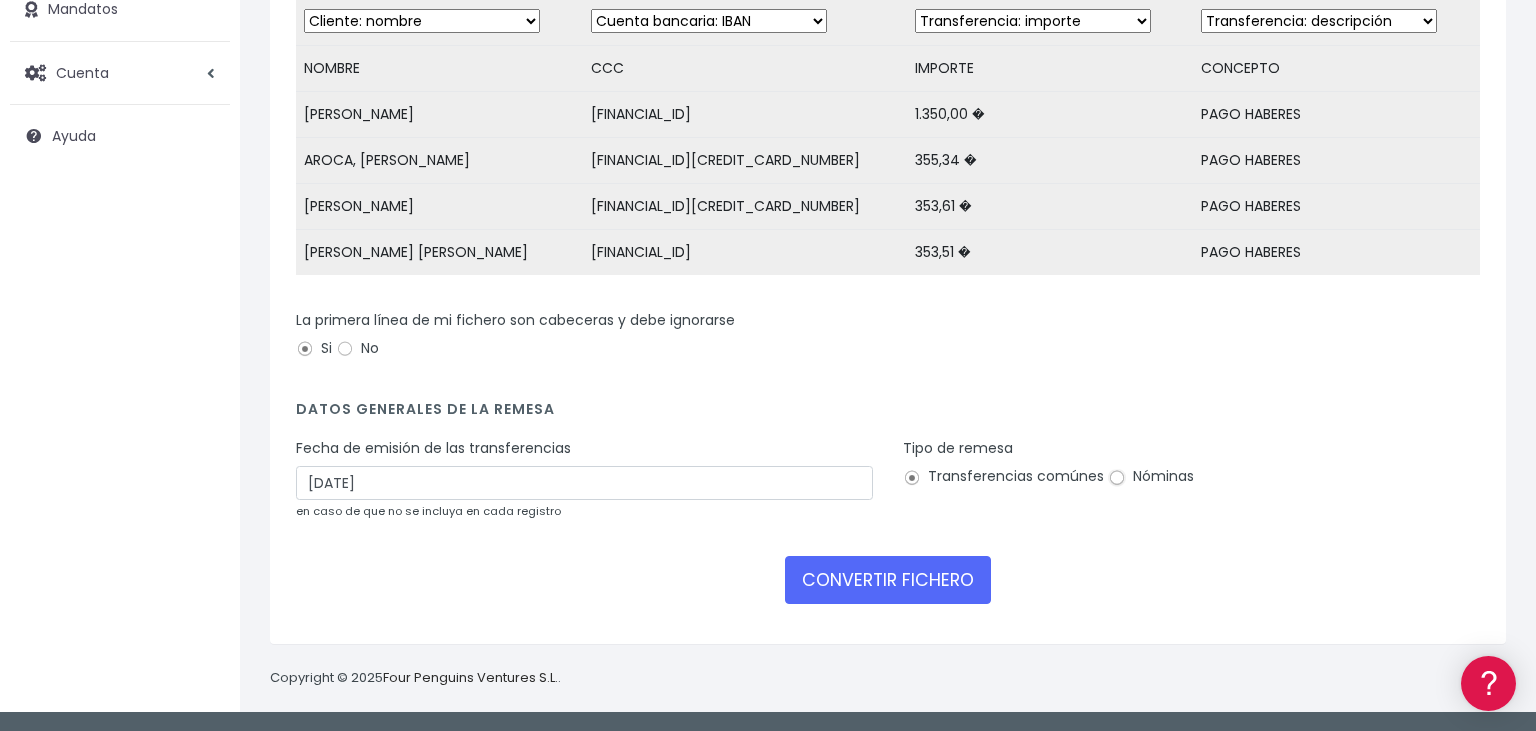 click on "Nóminas" at bounding box center (1117, 478) 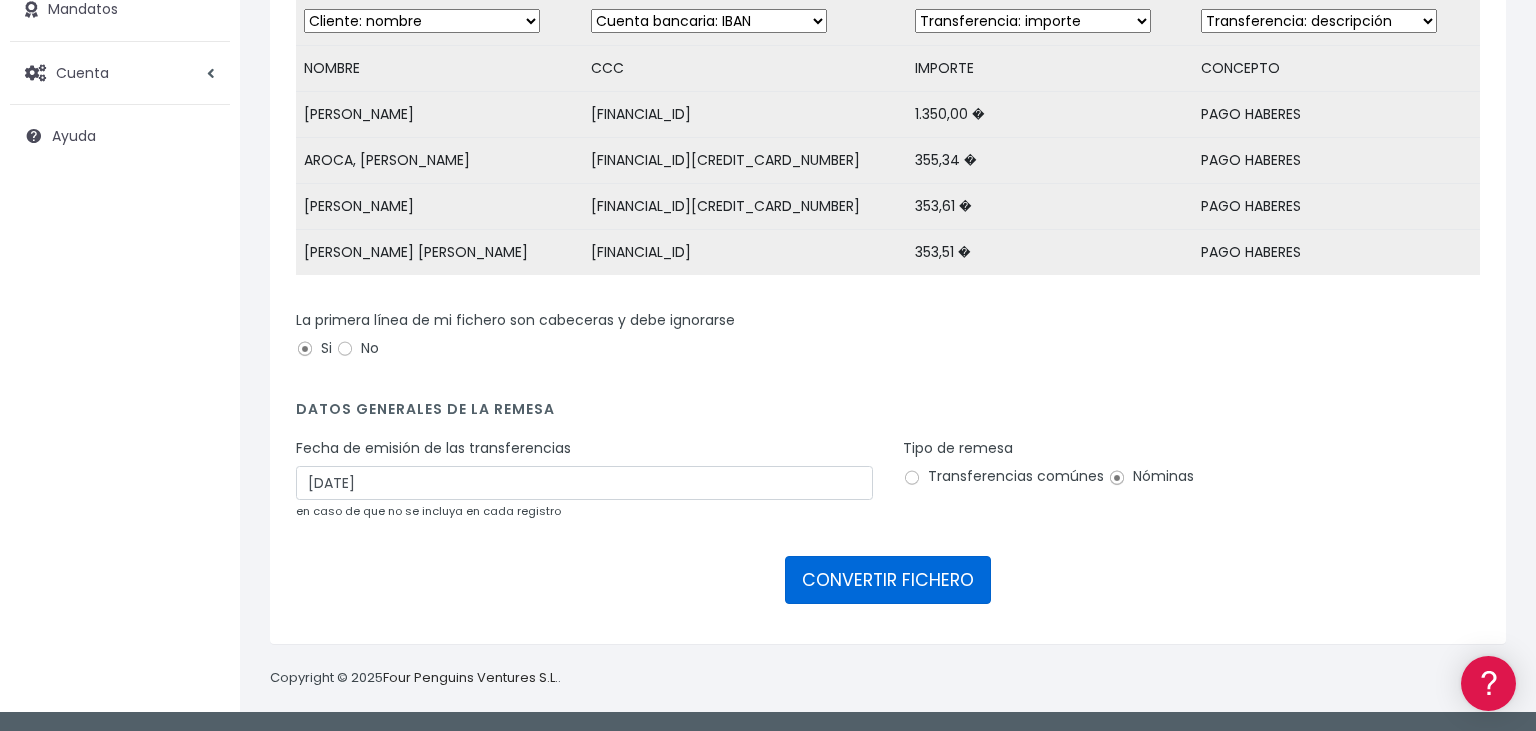 click on "CONVERTIR FICHERO" at bounding box center [888, 580] 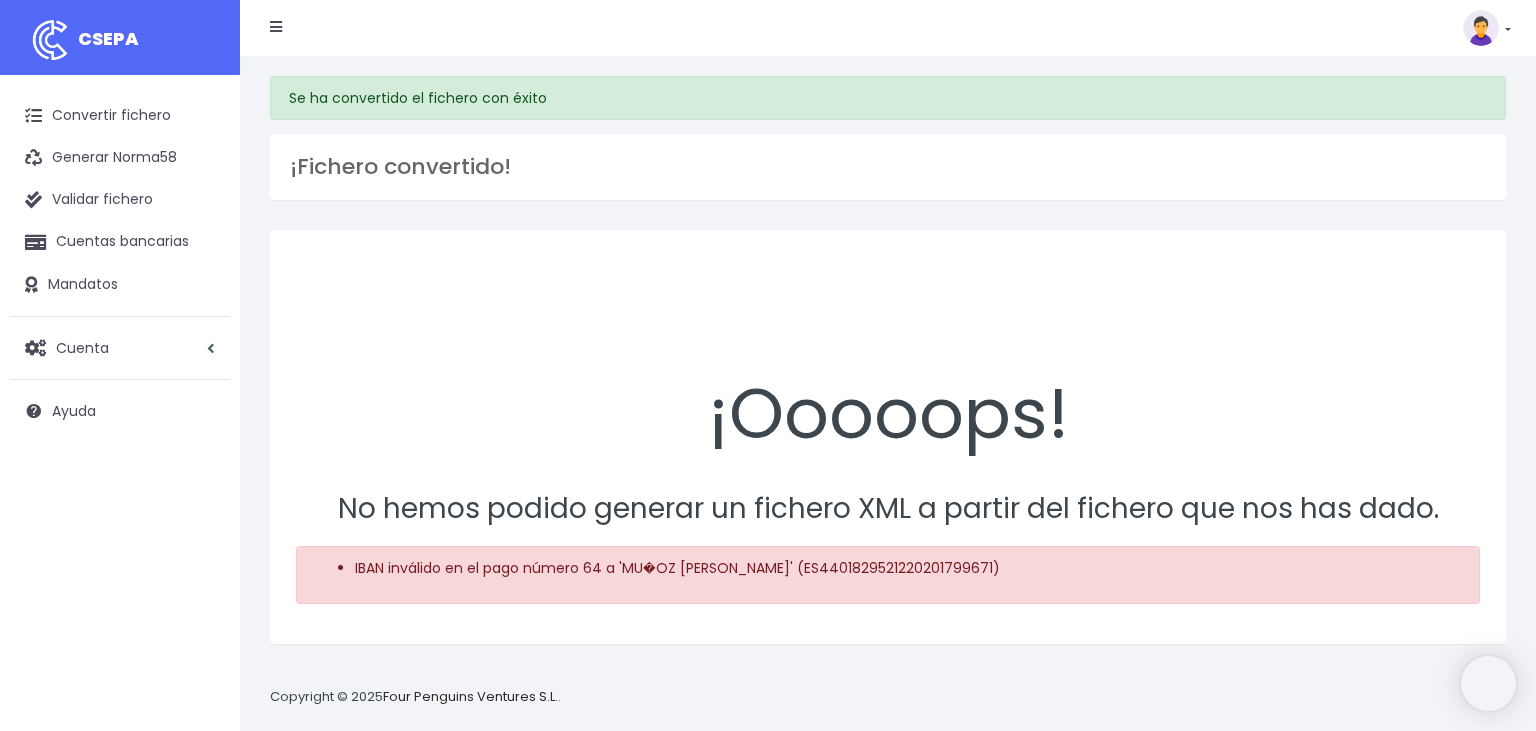 scroll, scrollTop: 0, scrollLeft: 0, axis: both 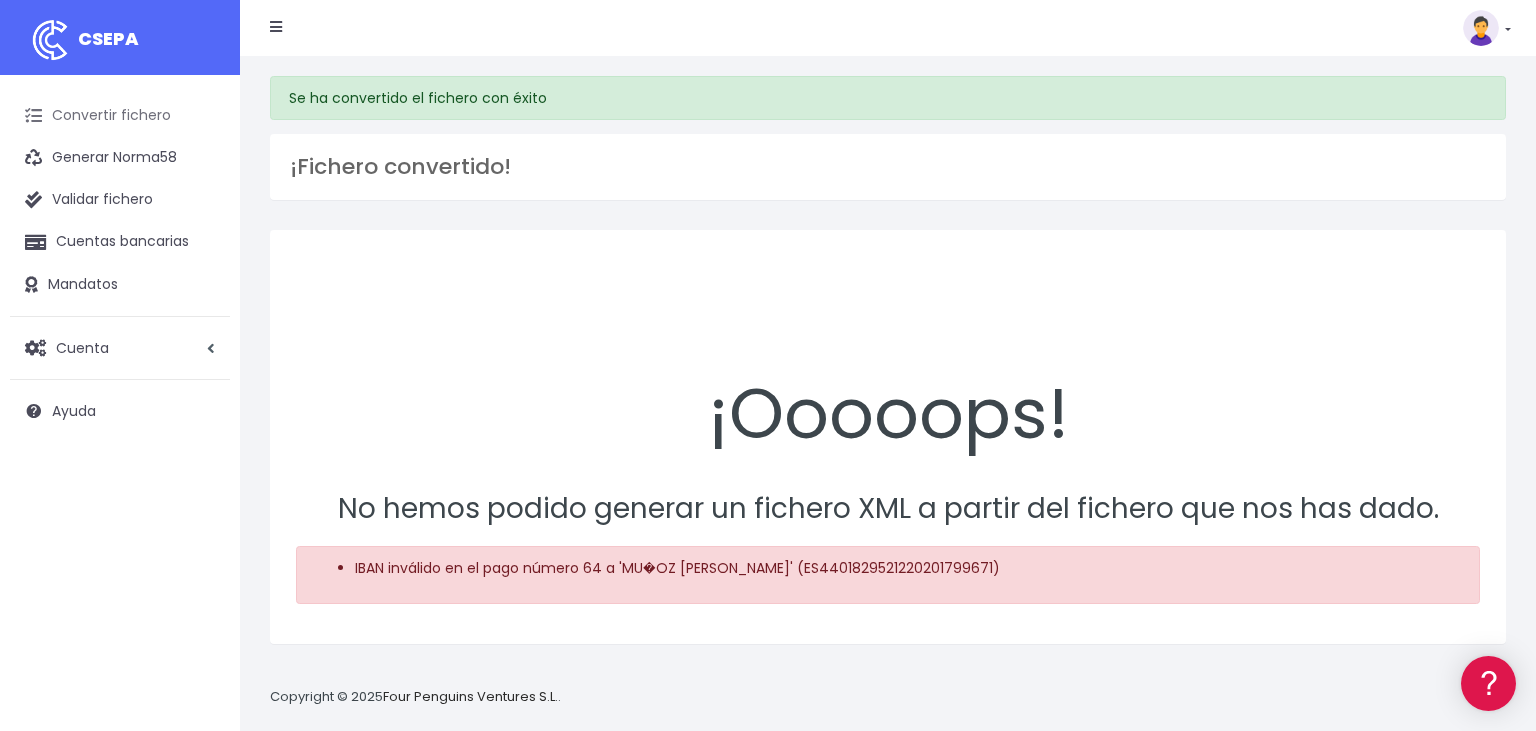 click on "Convertir fichero" at bounding box center (120, 116) 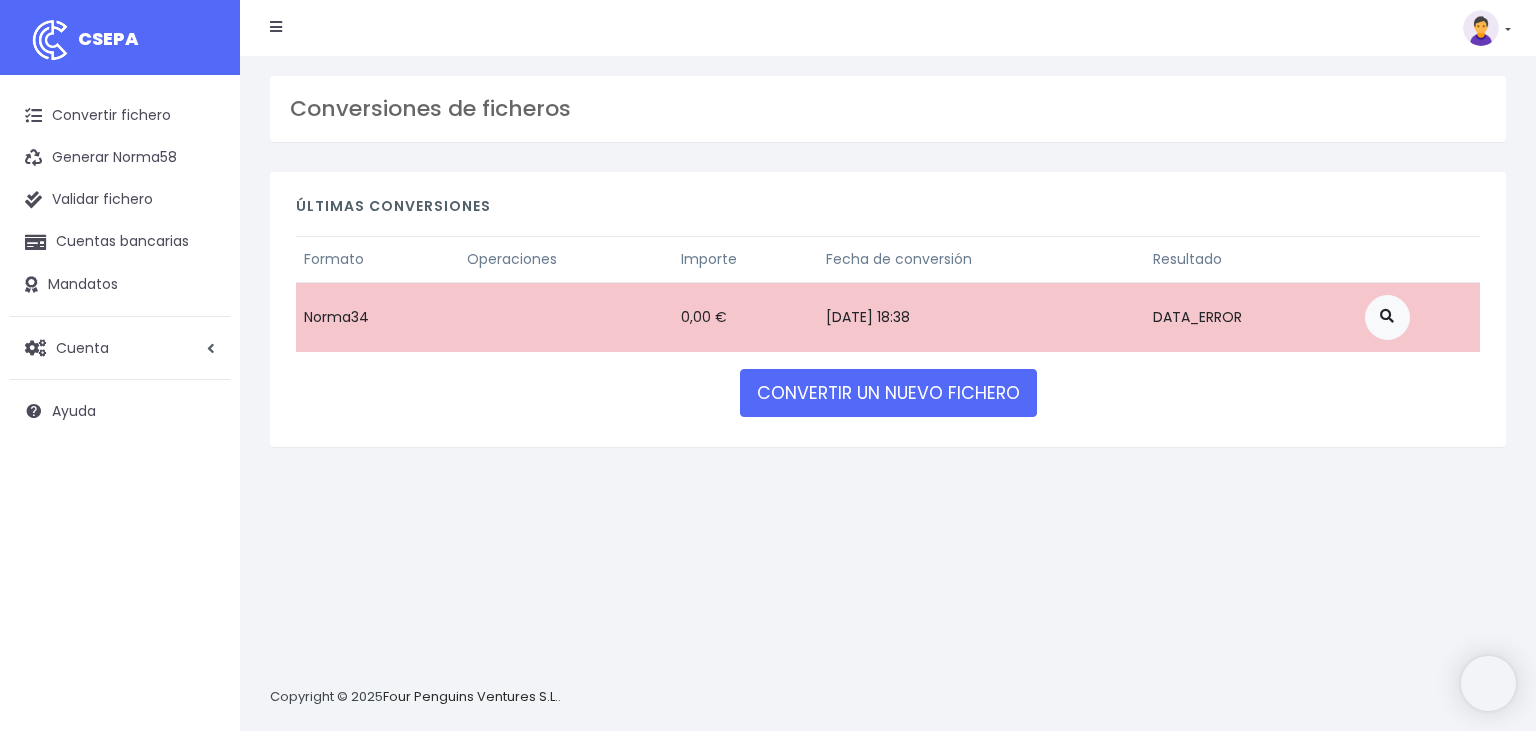 scroll, scrollTop: 0, scrollLeft: 0, axis: both 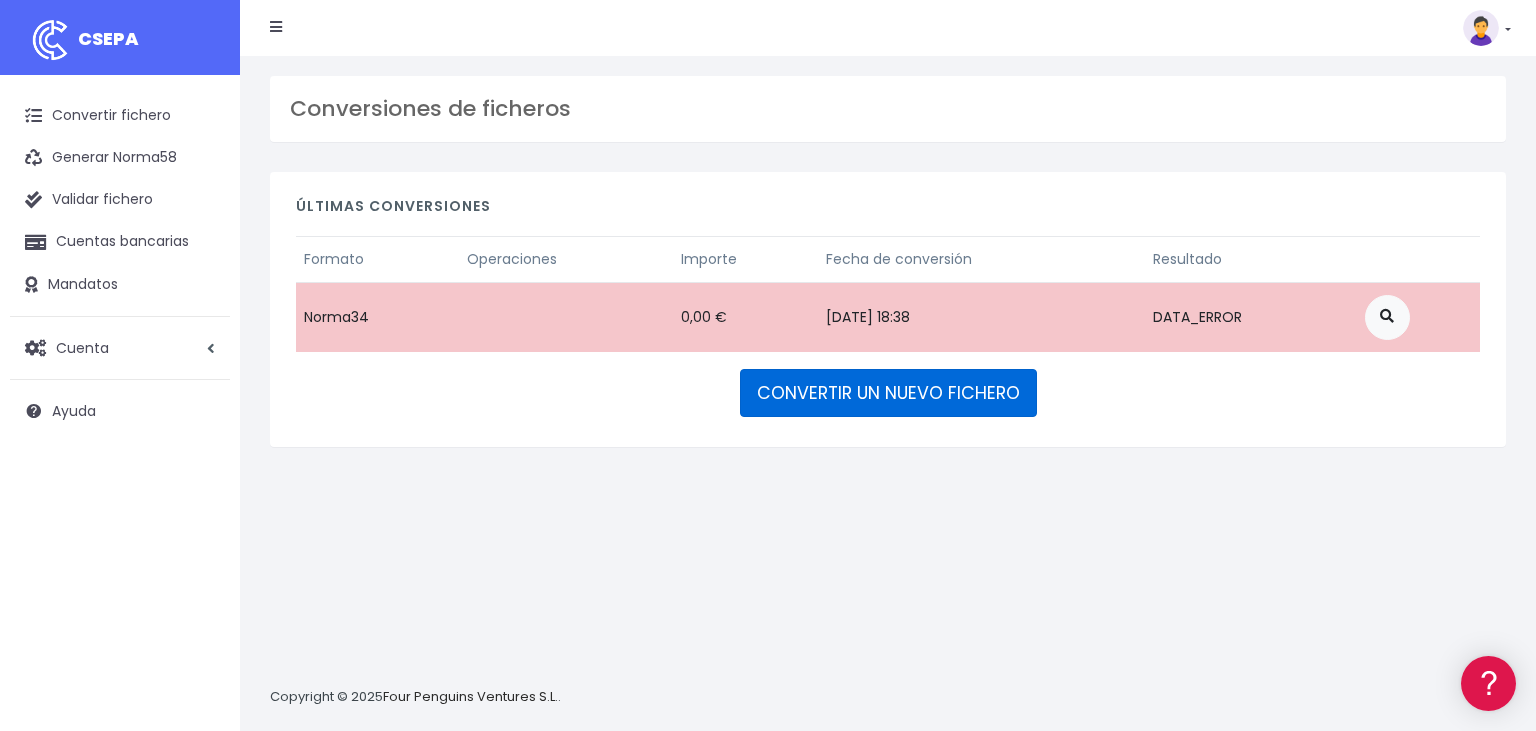 click on "CONVERTIR UN NUEVO FICHERO" at bounding box center [888, 393] 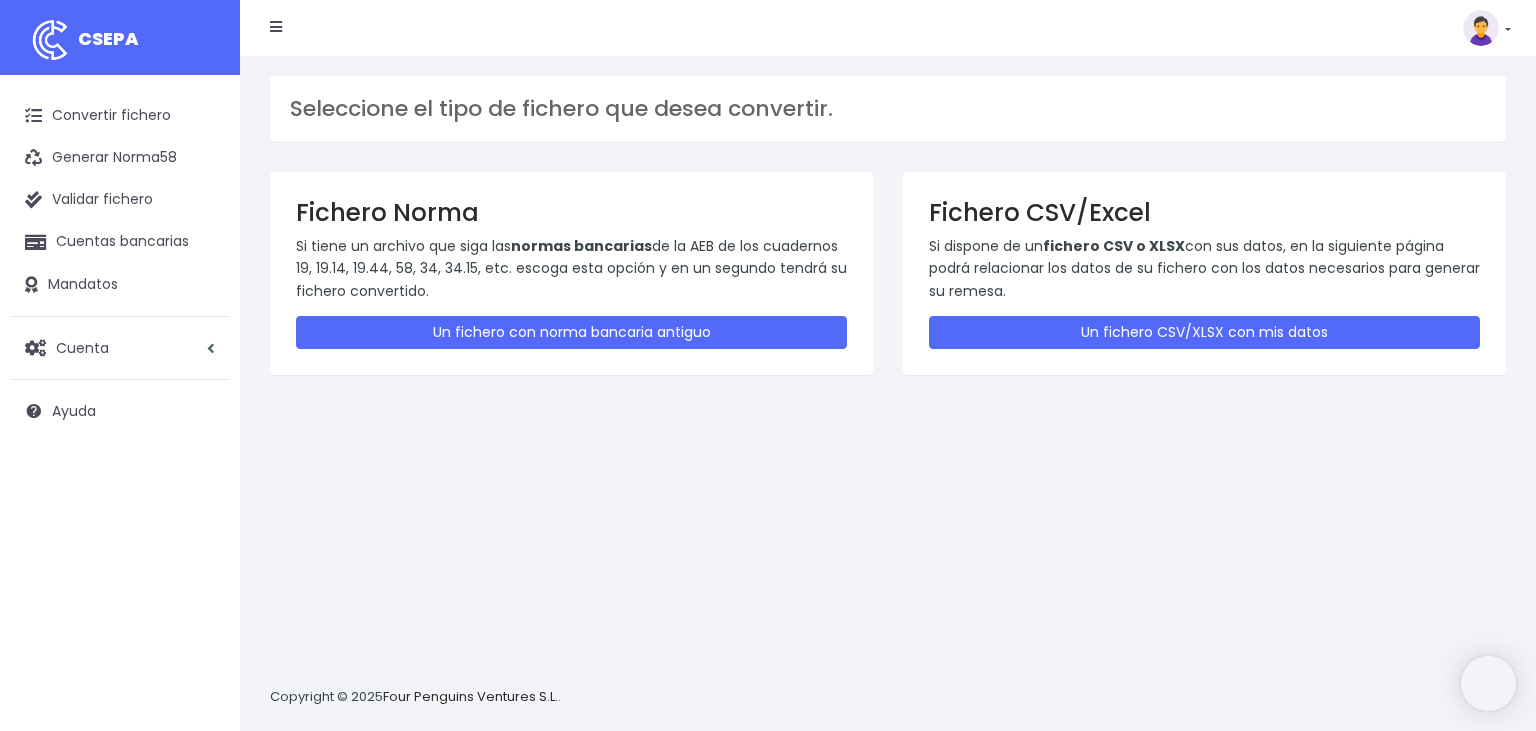 scroll, scrollTop: 0, scrollLeft: 0, axis: both 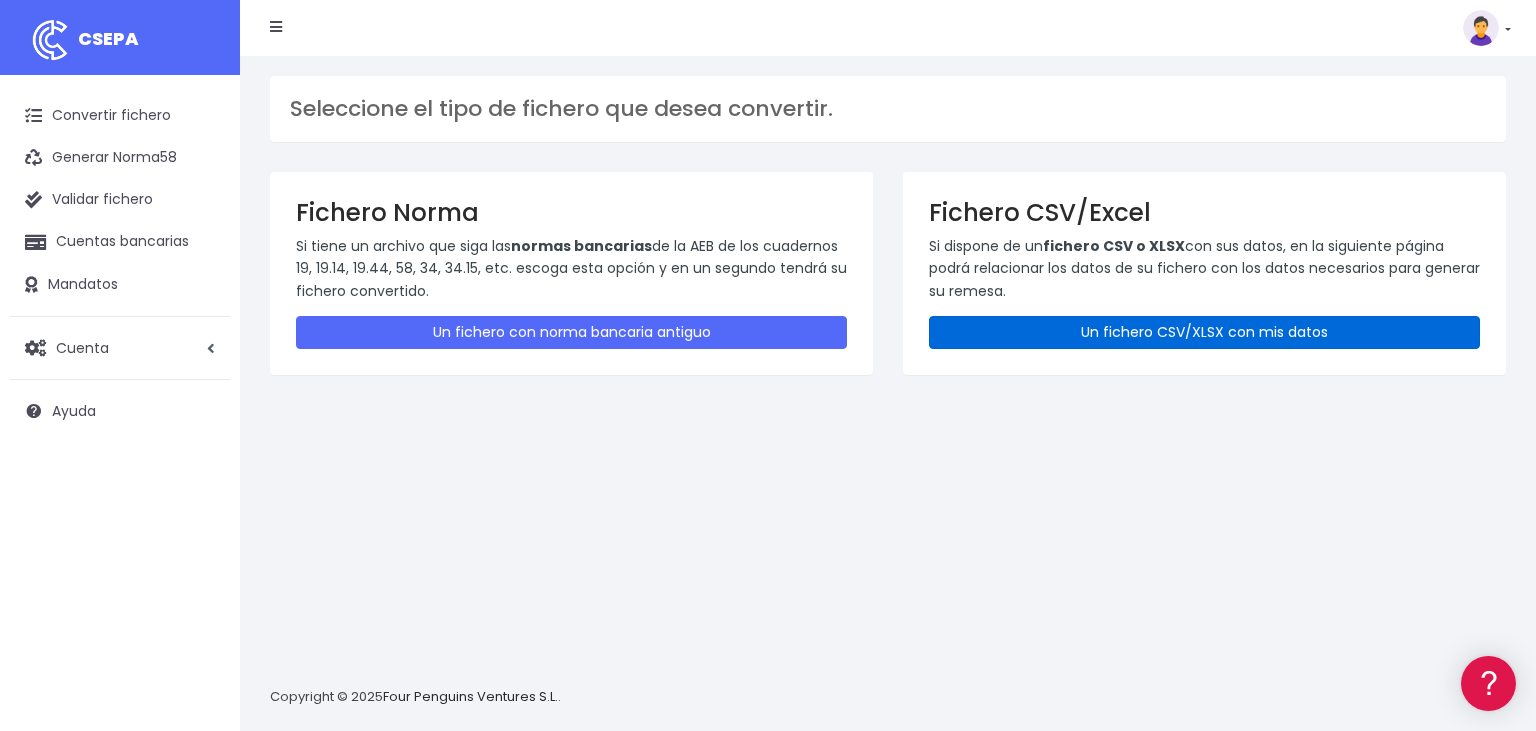 click on "Un fichero CSV/XLSX con mis datos" at bounding box center [1204, 332] 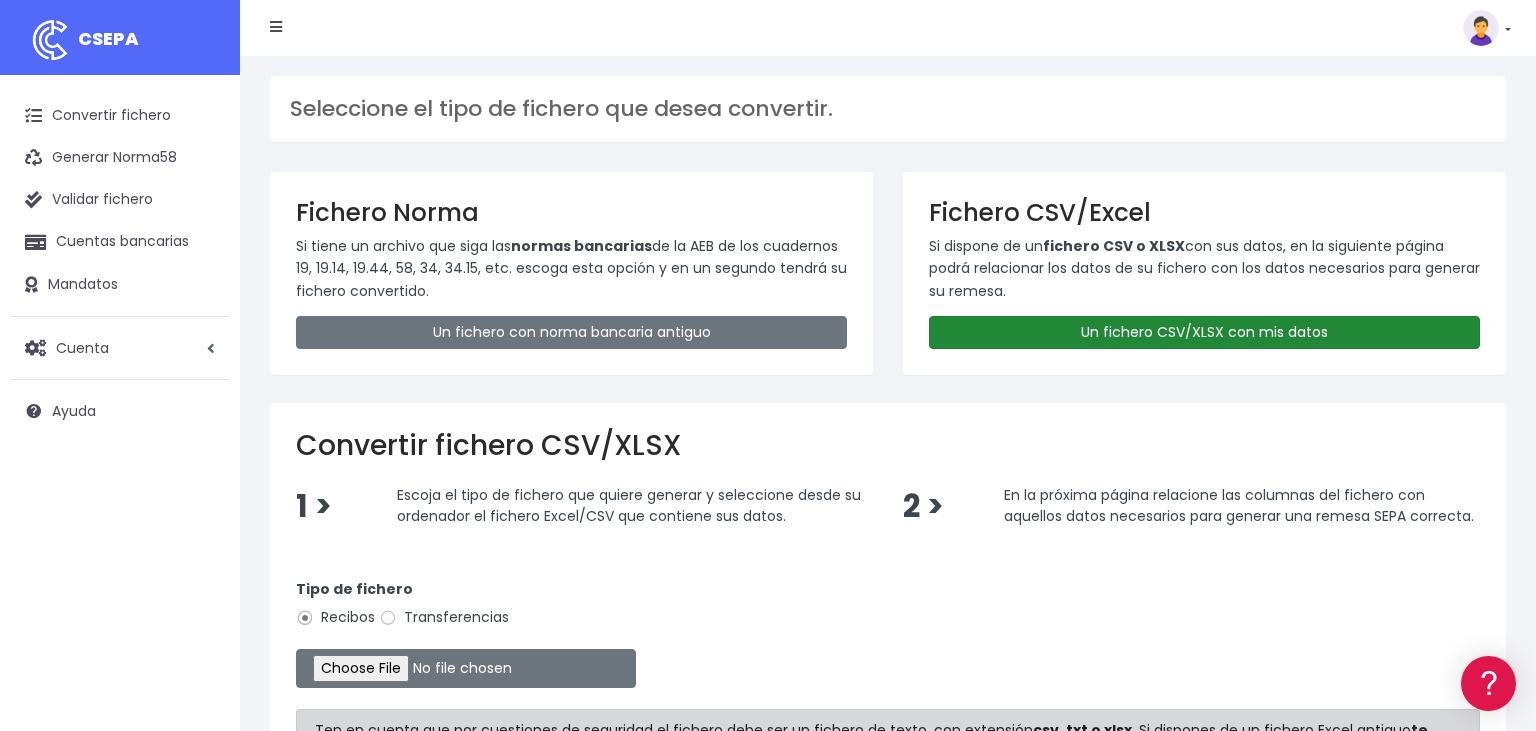 scroll, scrollTop: 0, scrollLeft: 0, axis: both 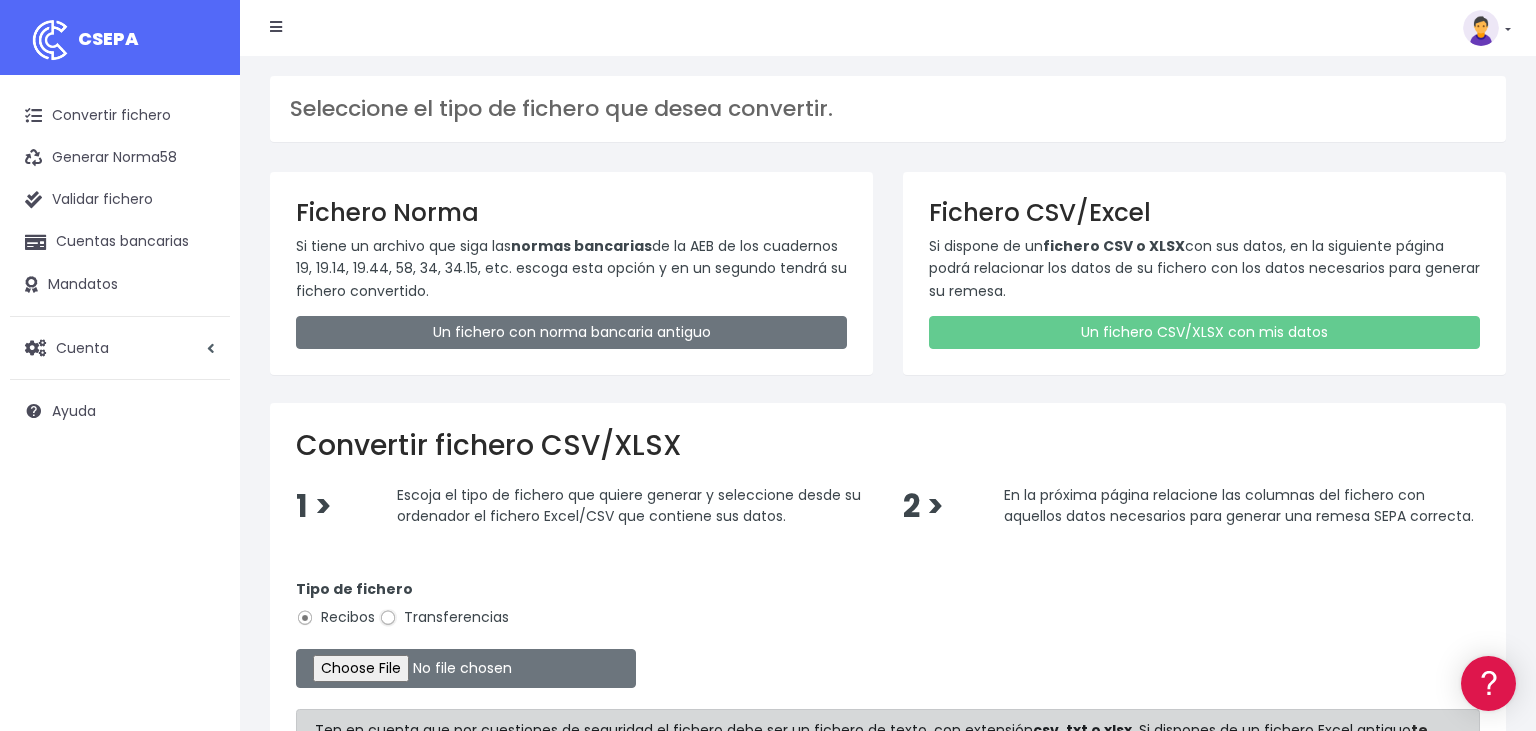 drag, startPoint x: 391, startPoint y: 614, endPoint x: 369, endPoint y: 638, distance: 32.55764 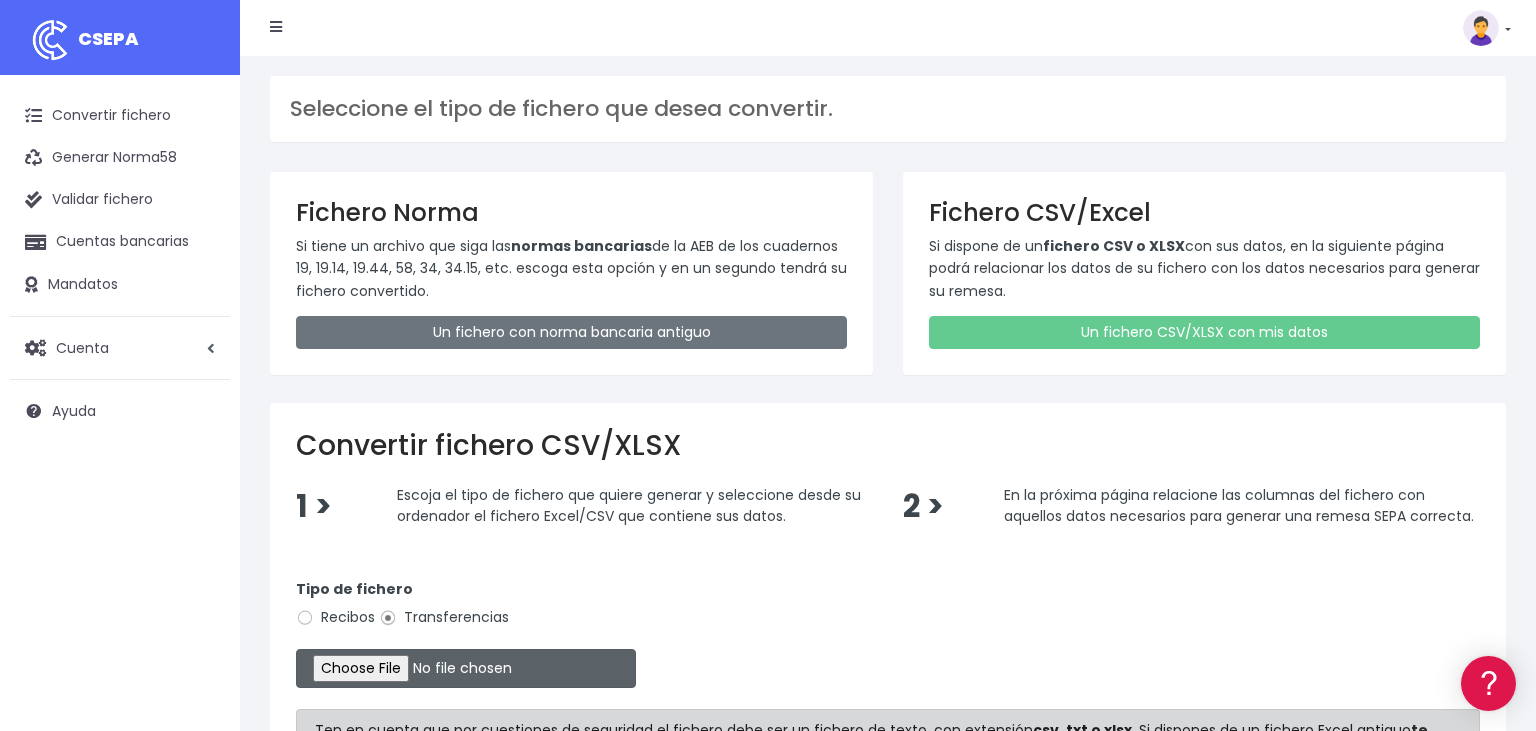 click at bounding box center [466, 668] 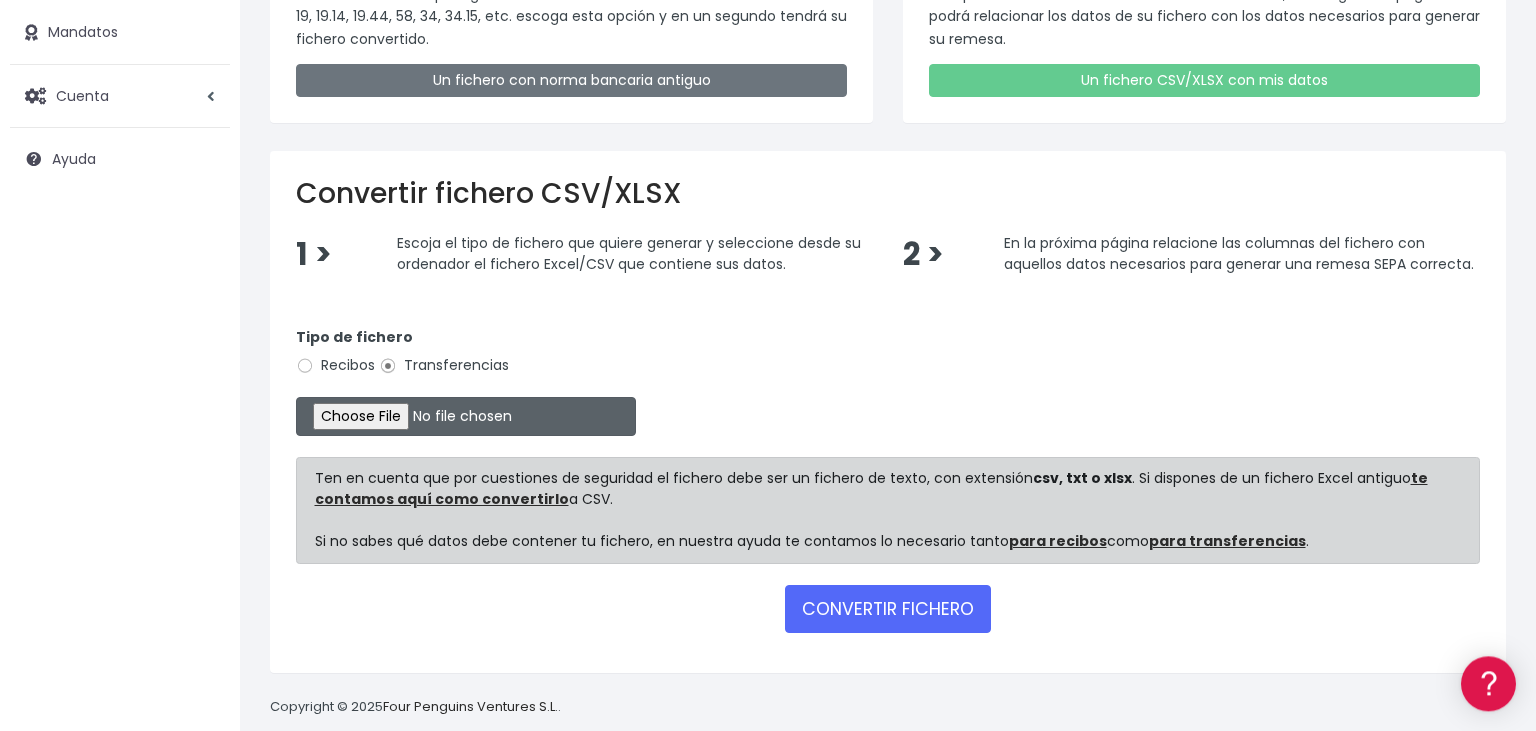 scroll, scrollTop: 274, scrollLeft: 0, axis: vertical 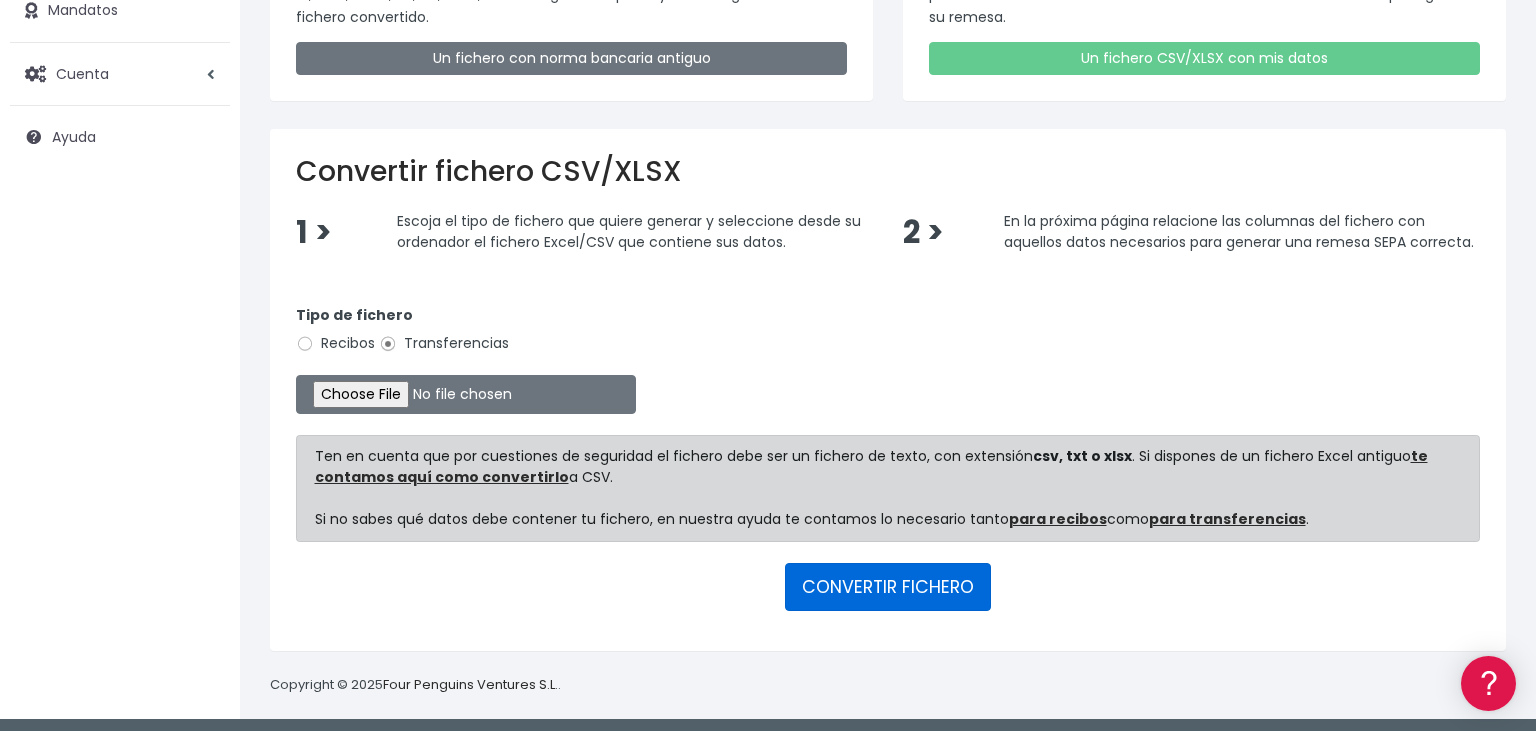 click on "CONVERTIR FICHERO" at bounding box center [888, 587] 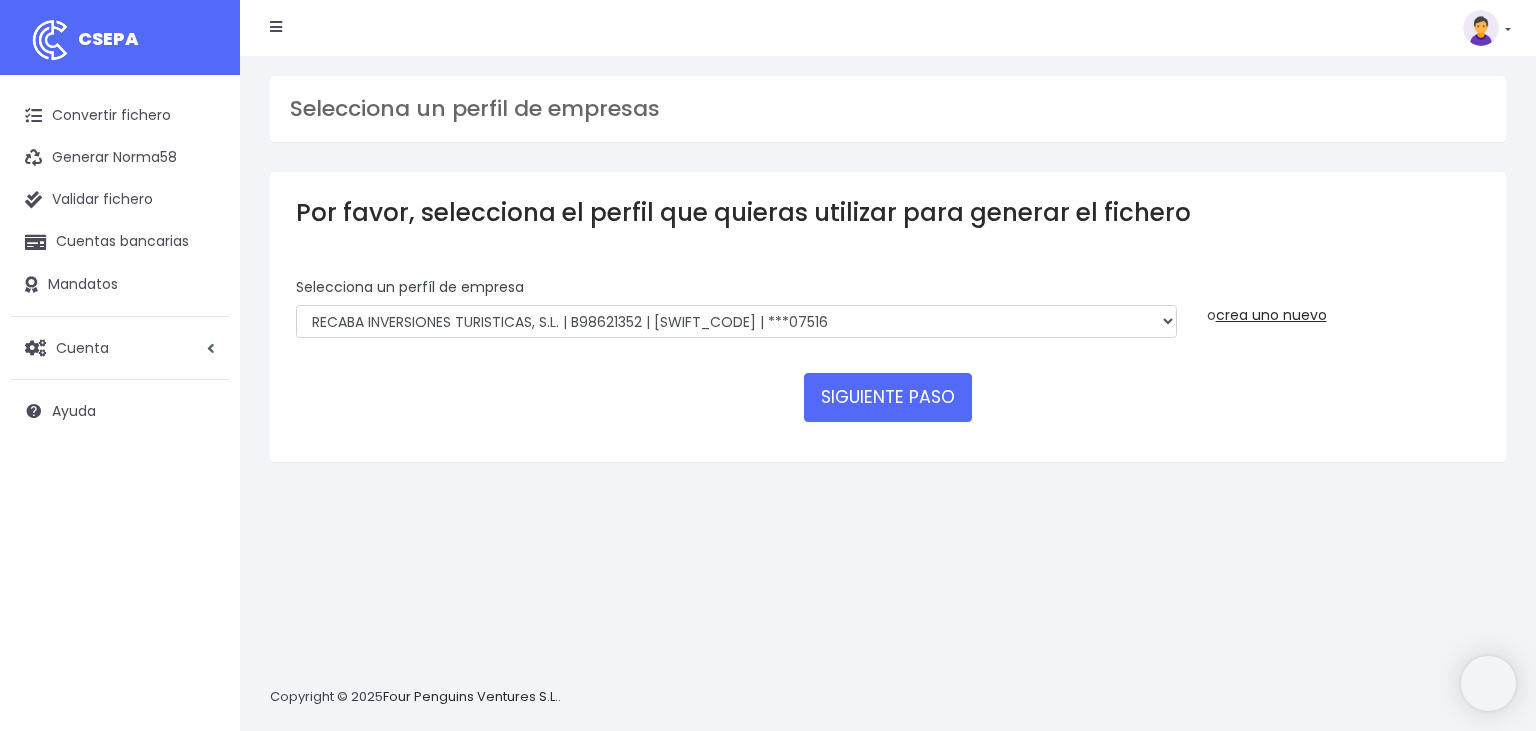 scroll, scrollTop: 0, scrollLeft: 0, axis: both 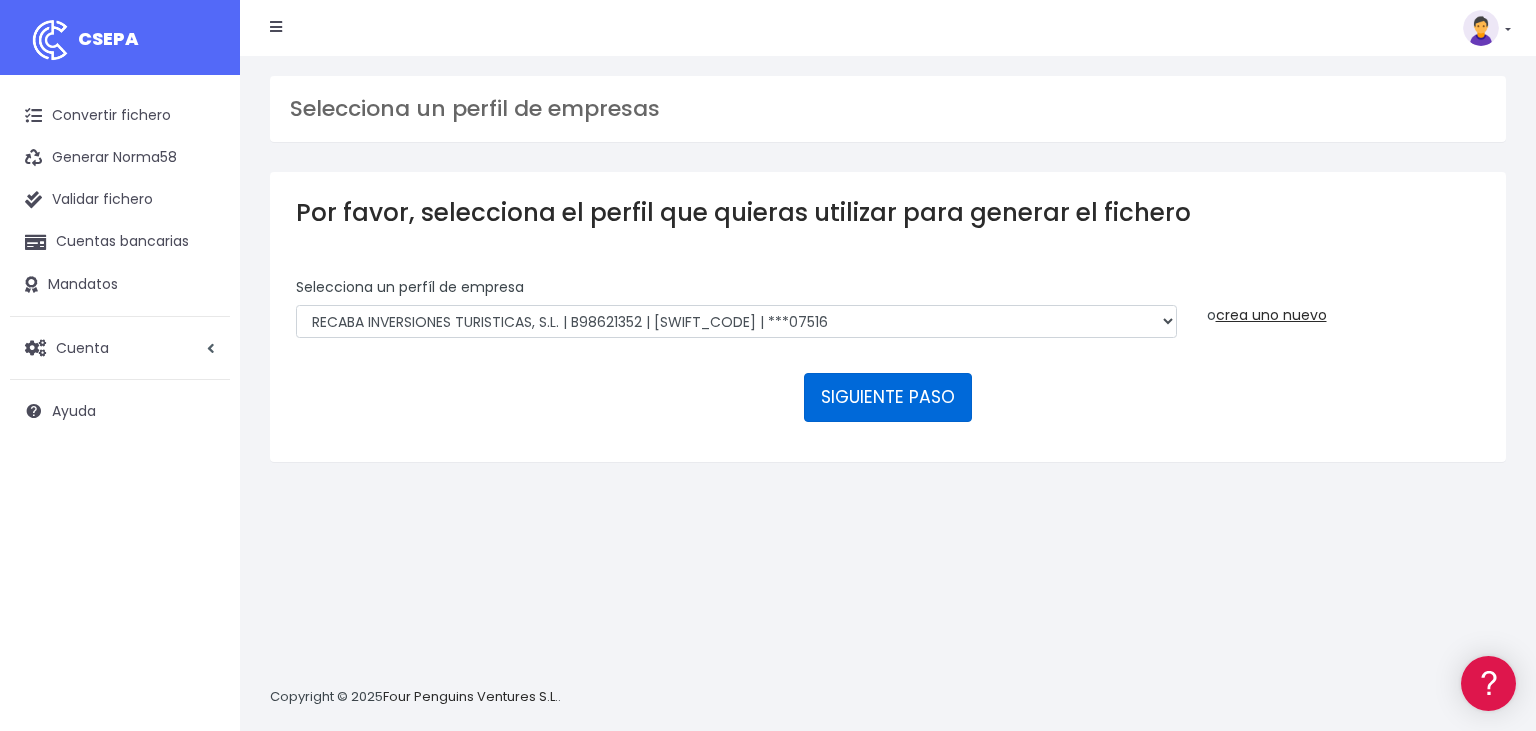click on "SIGUIENTE PASO" at bounding box center [888, 397] 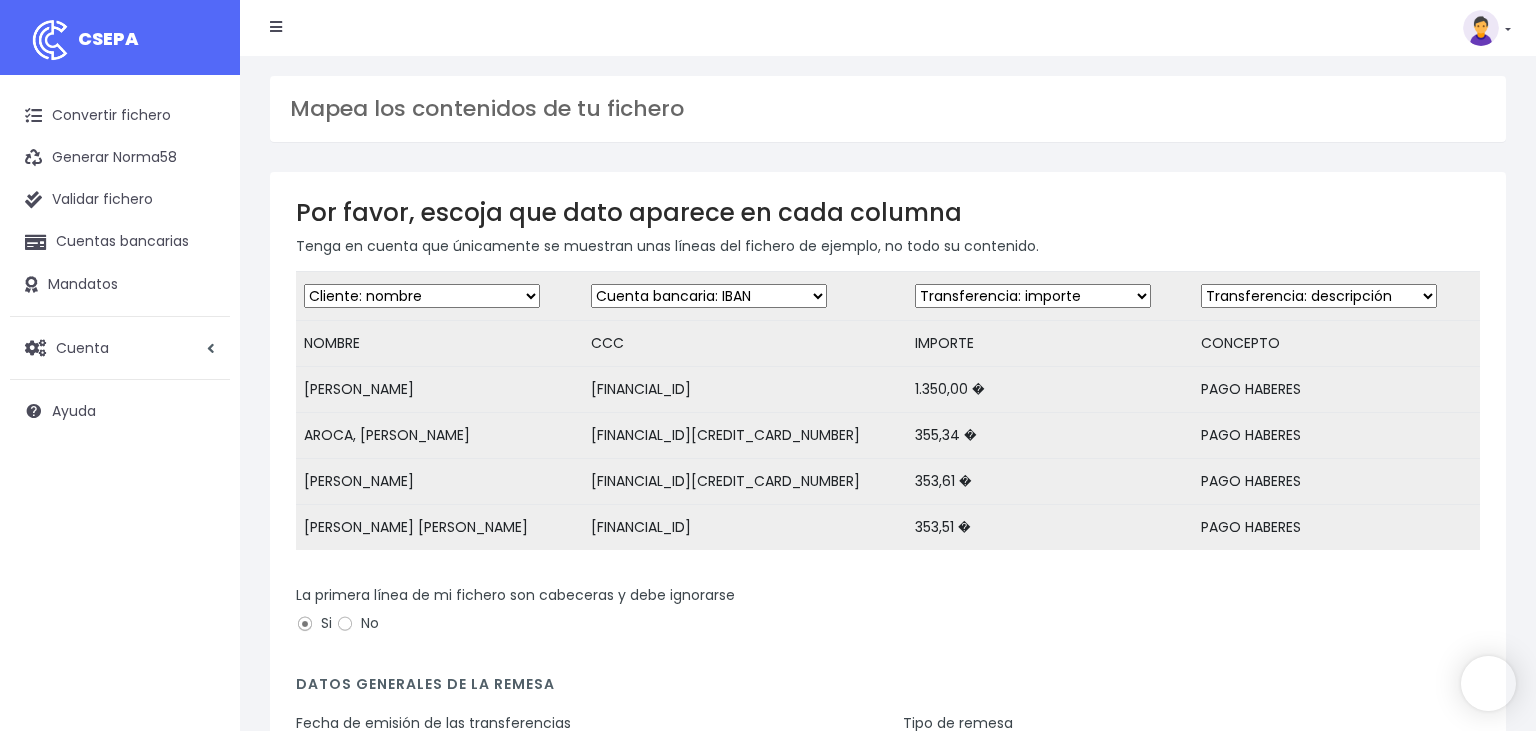 scroll, scrollTop: 0, scrollLeft: 0, axis: both 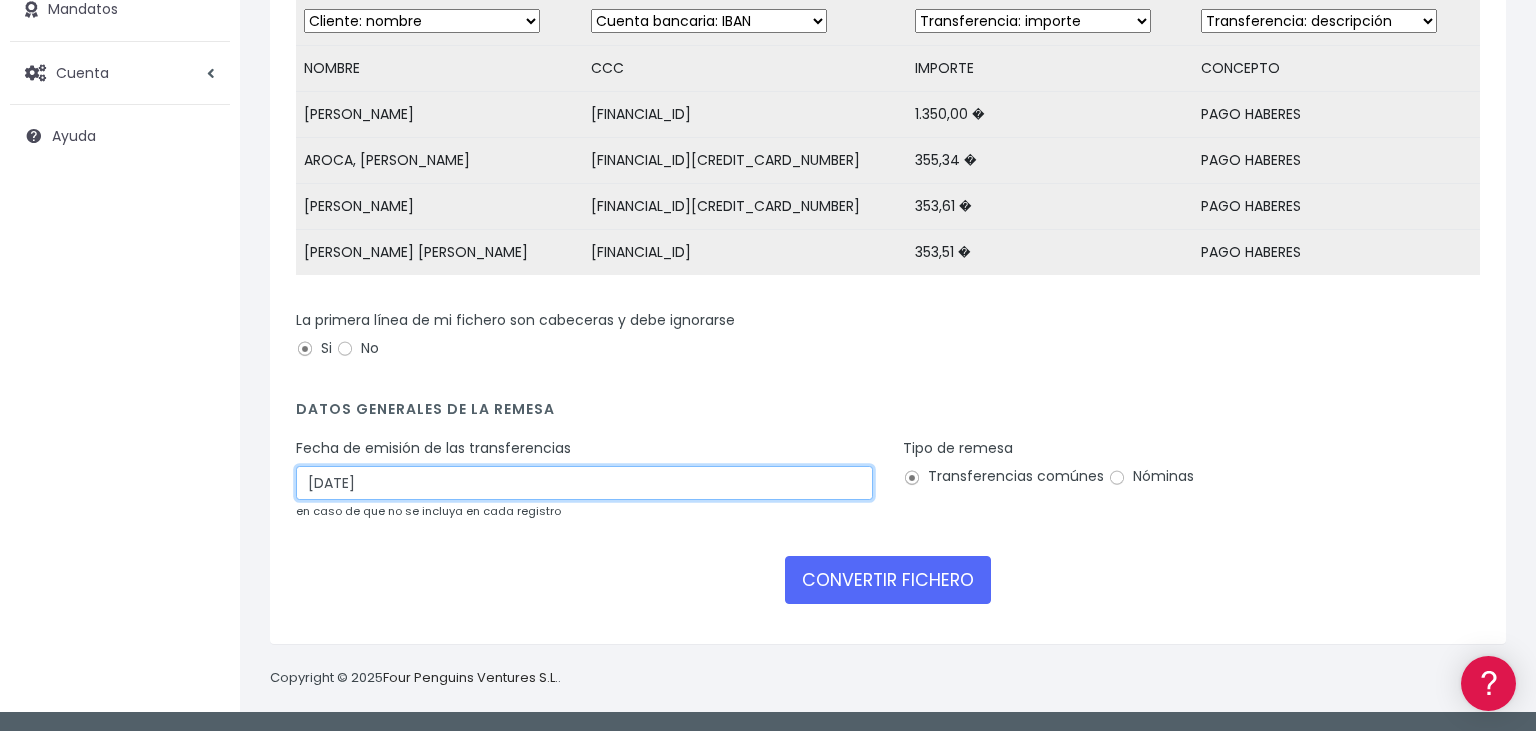 click on "04/07/2025" at bounding box center (584, 483) 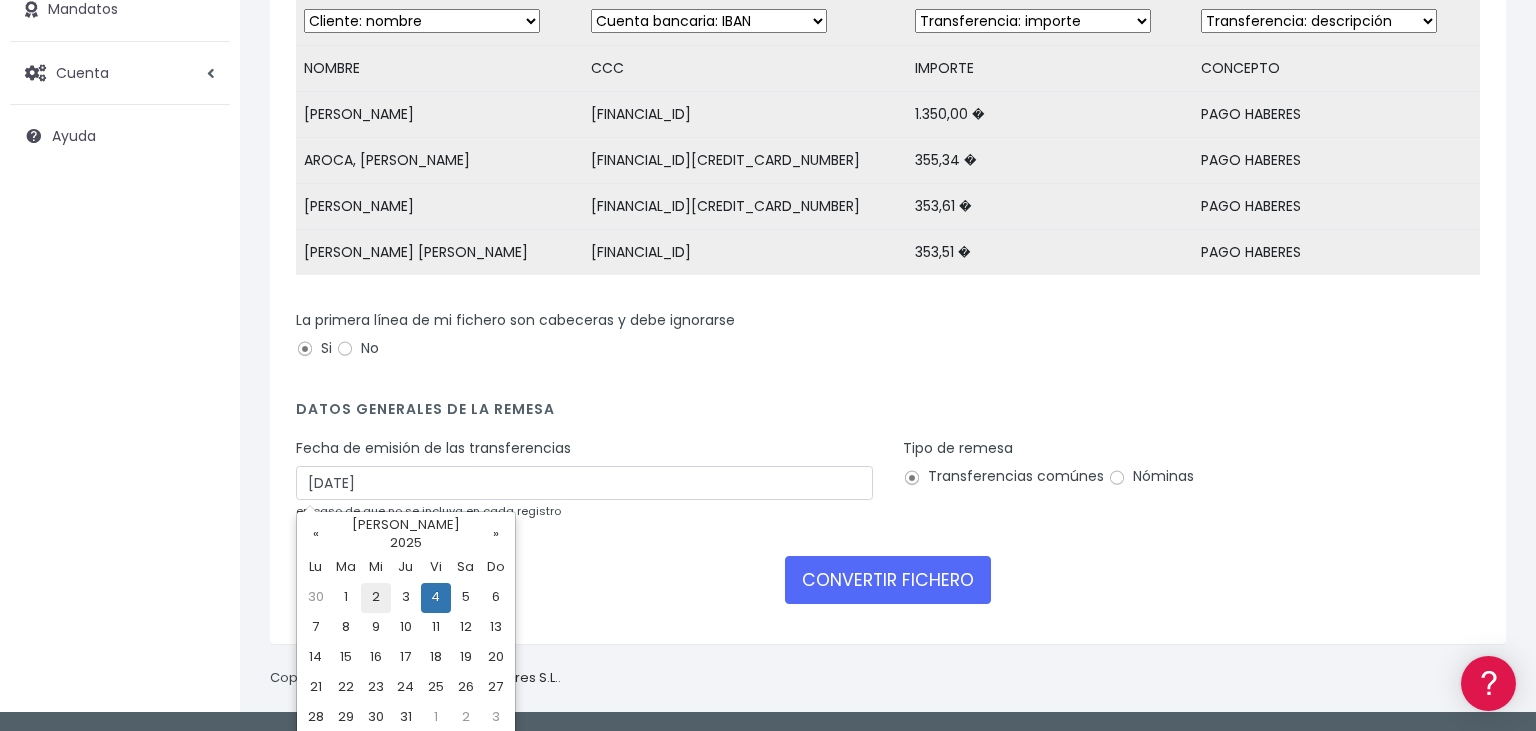 click on "2" at bounding box center [376, 598] 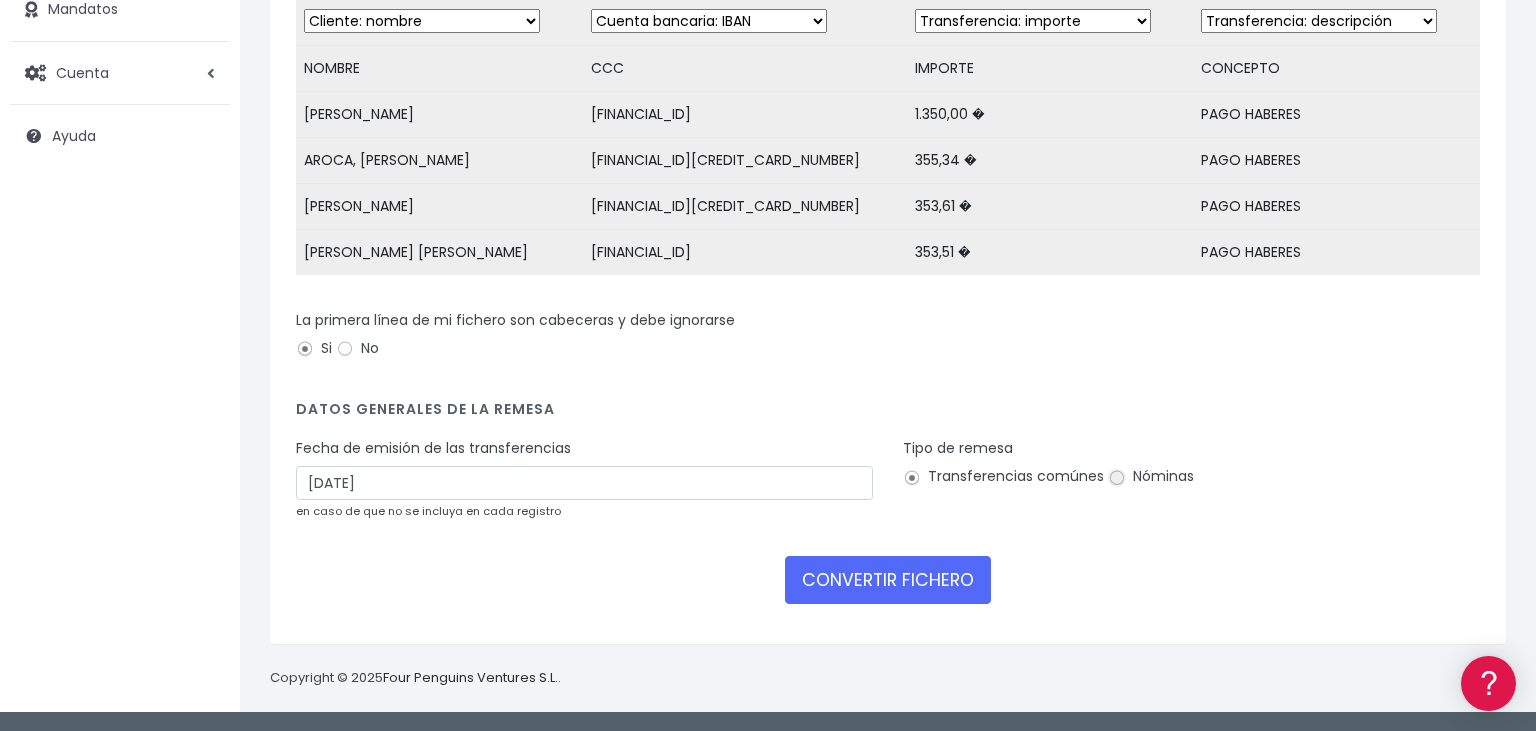 click on "Nóminas" at bounding box center (1117, 478) 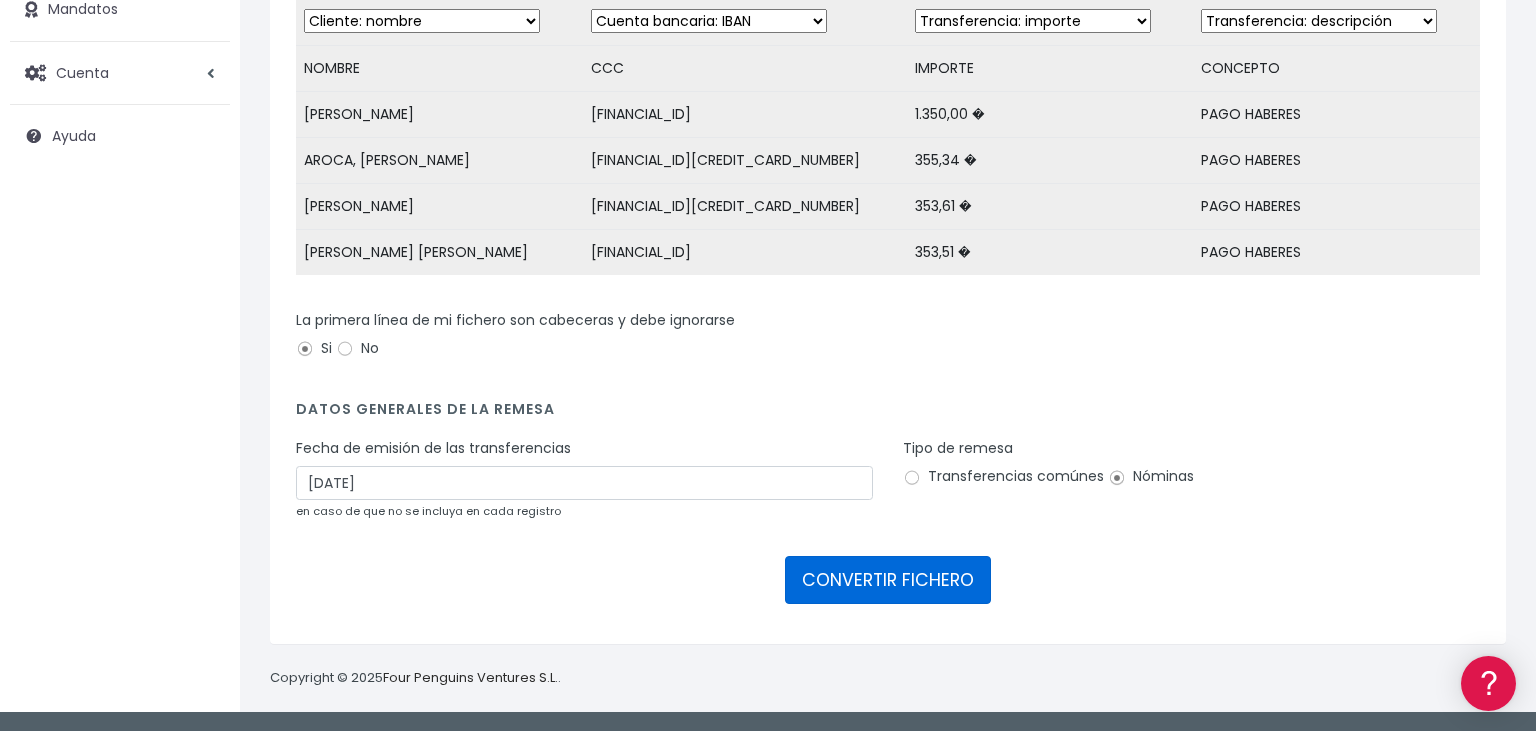 click on "CONVERTIR FICHERO" at bounding box center [888, 580] 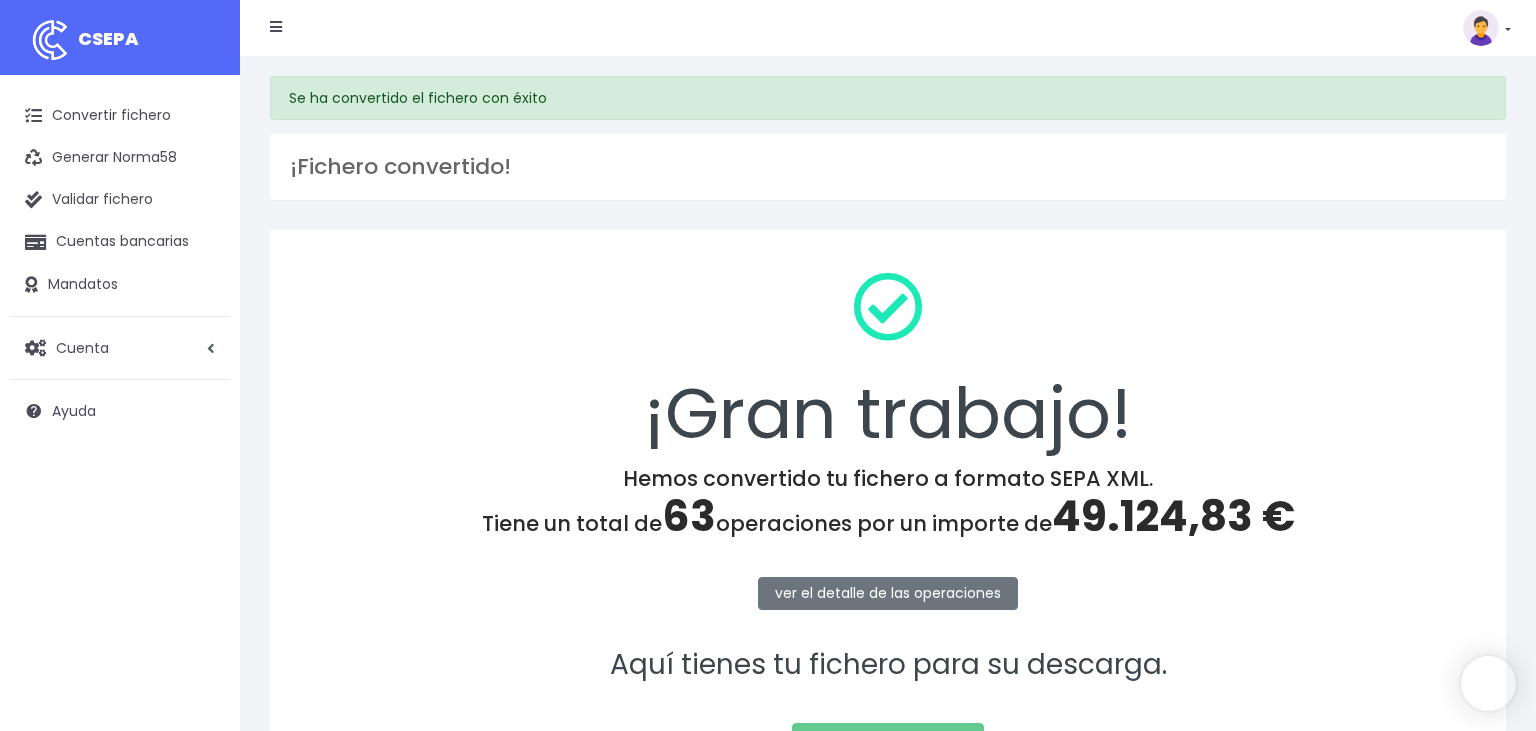scroll, scrollTop: 0, scrollLeft: 0, axis: both 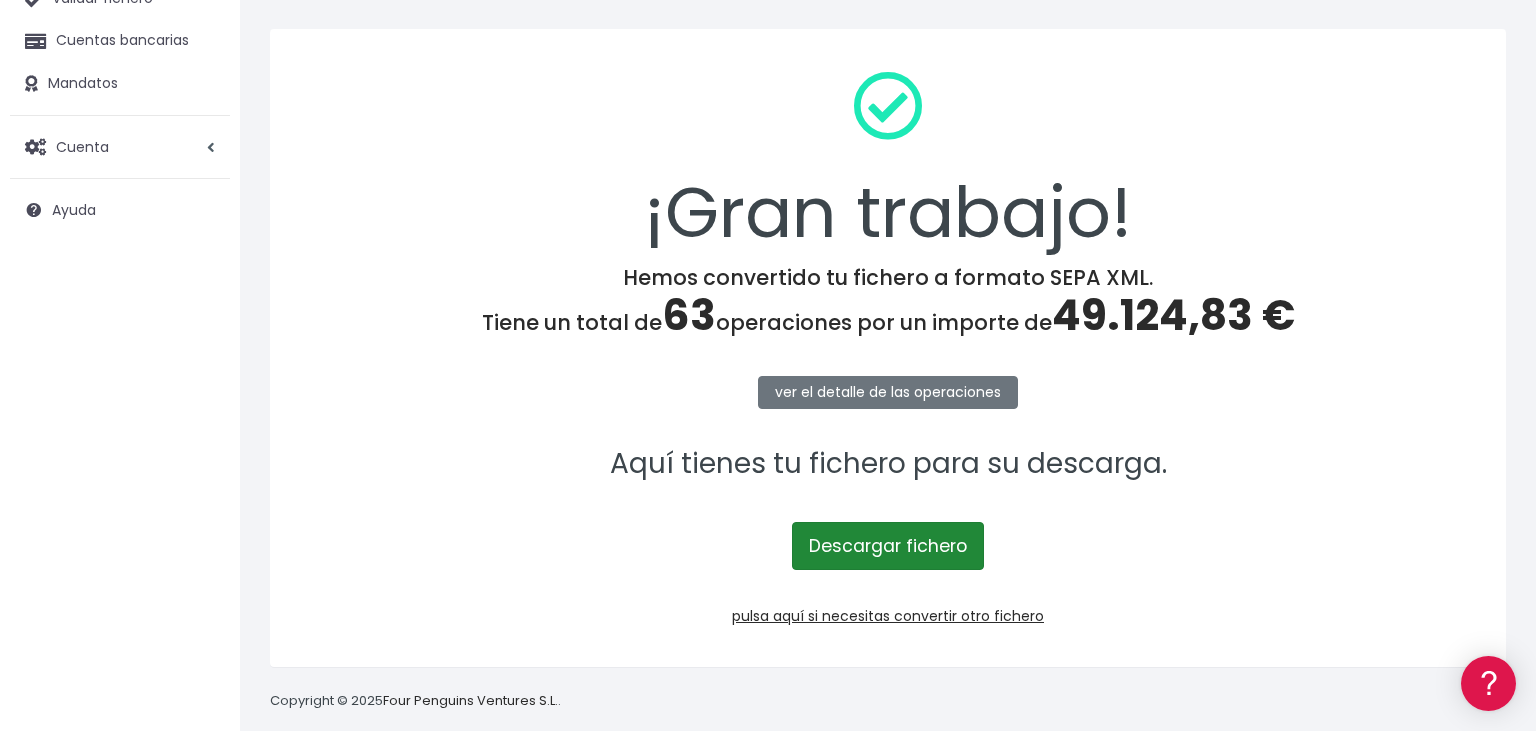 click on "Descargar fichero" at bounding box center (888, 546) 